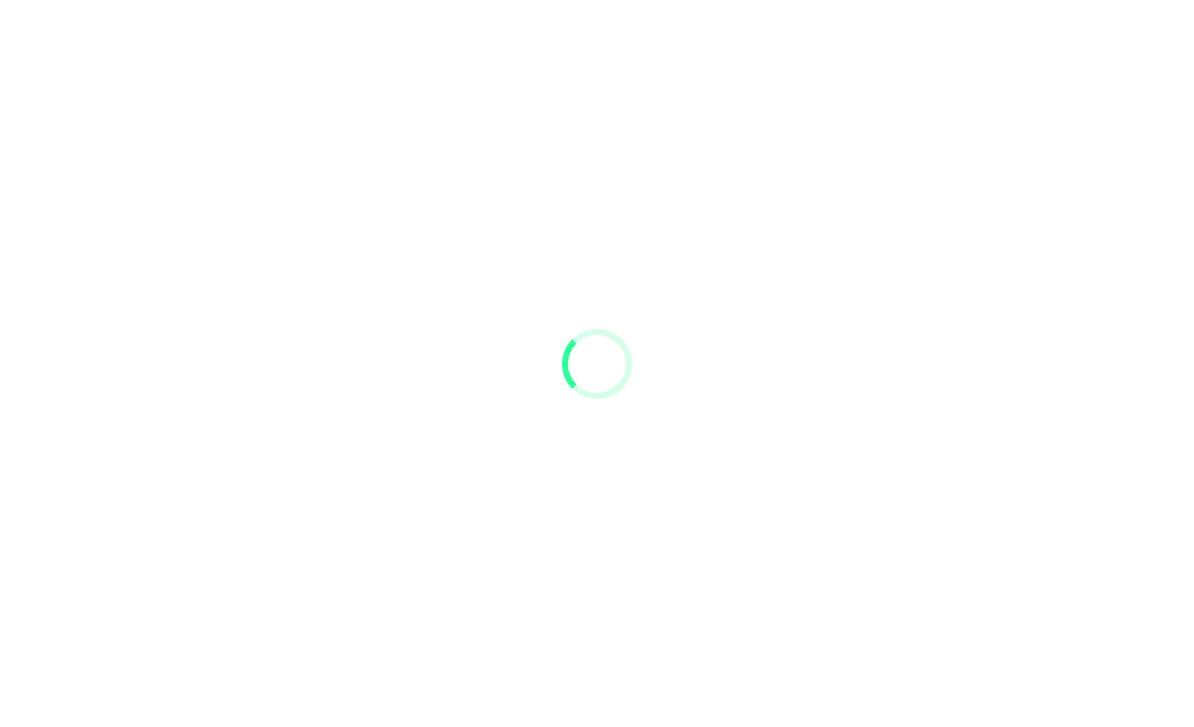 scroll, scrollTop: 0, scrollLeft: 0, axis: both 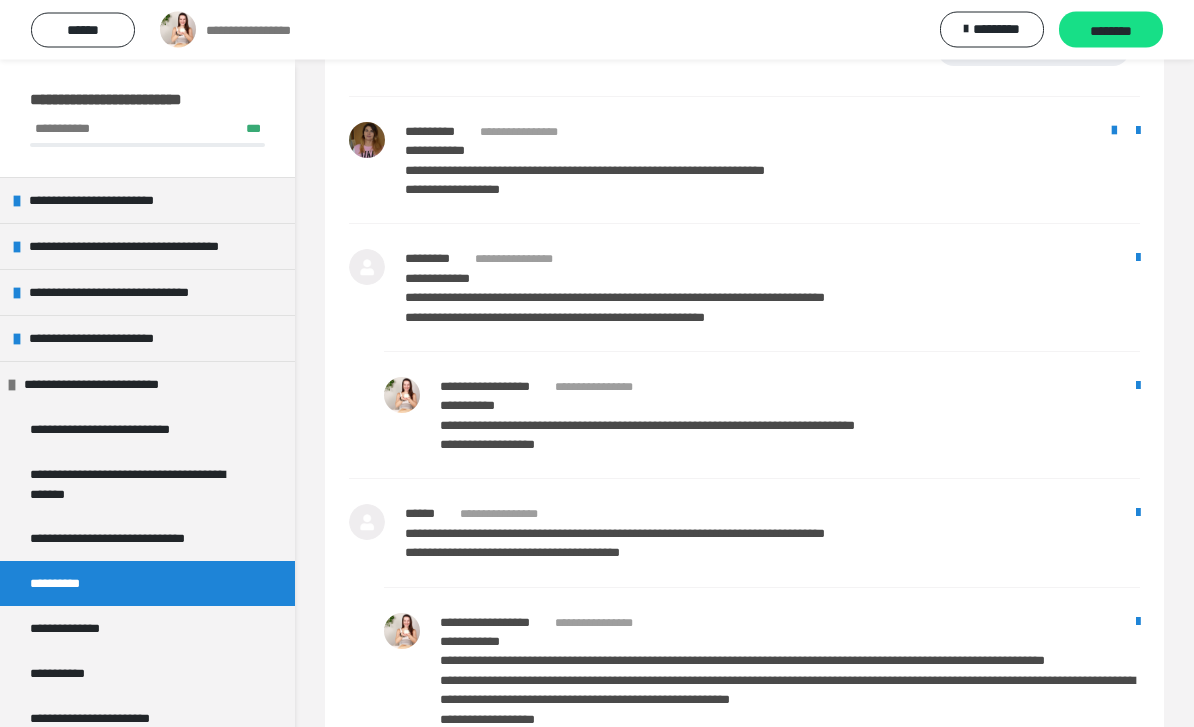 click on "**********" at bounding box center (80, 628) 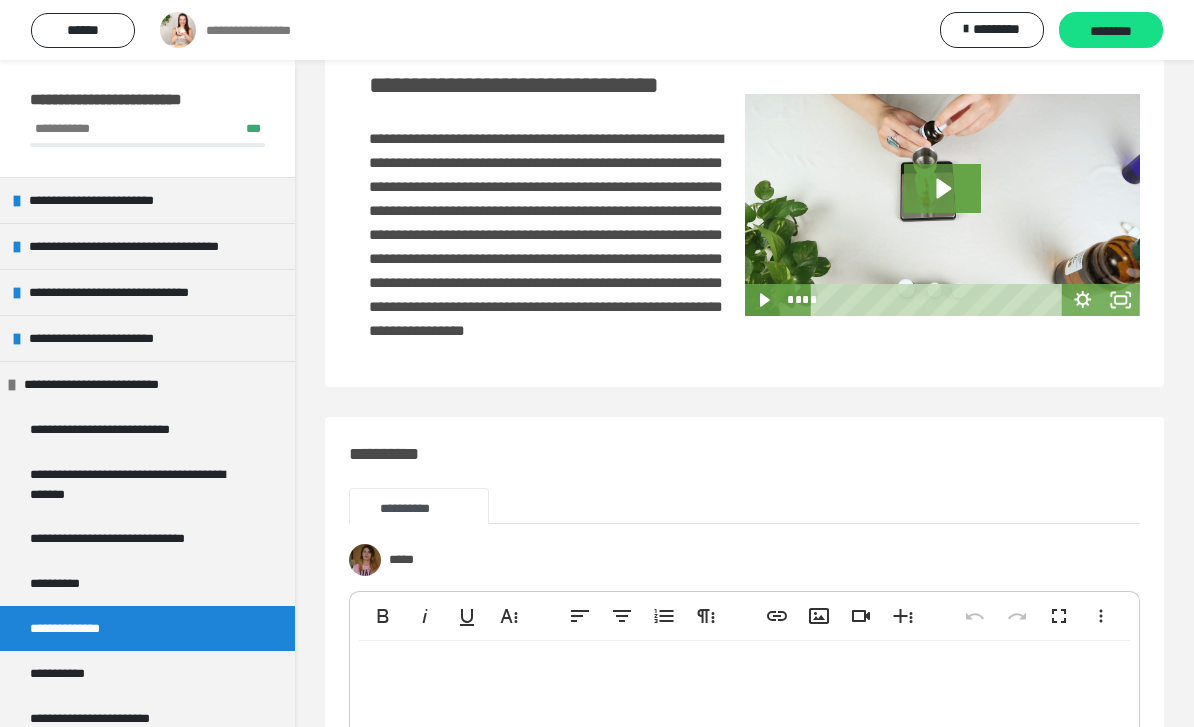 scroll, scrollTop: 89, scrollLeft: 0, axis: vertical 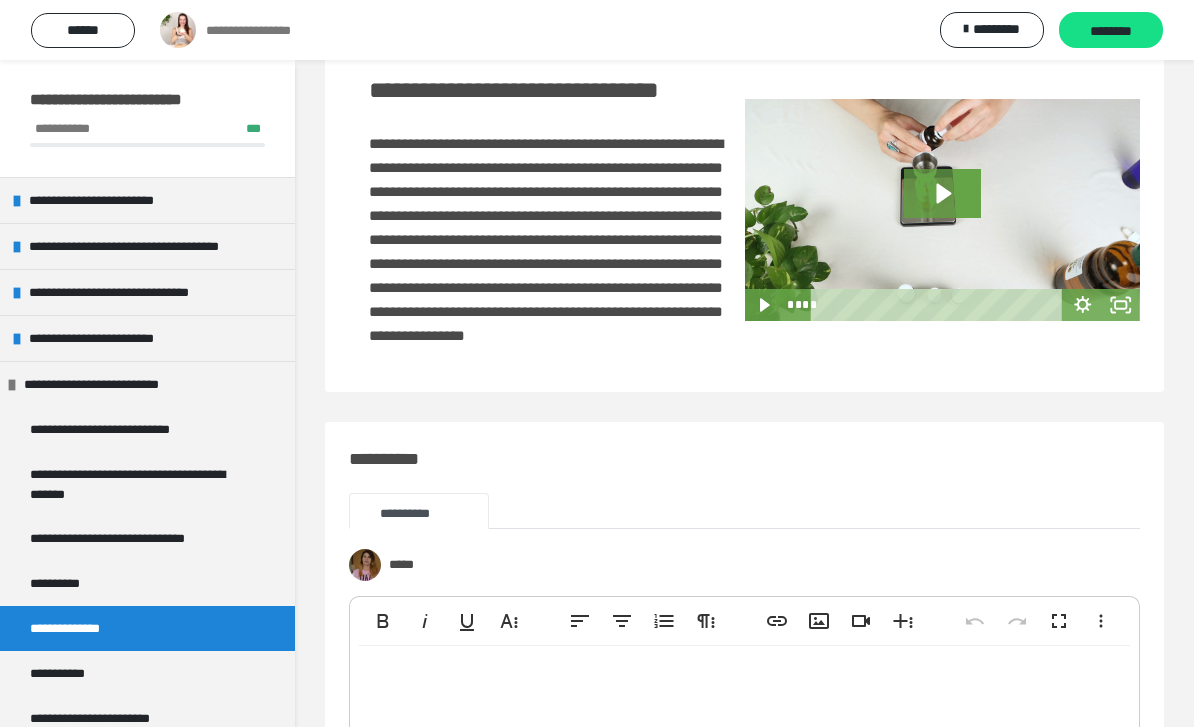 click 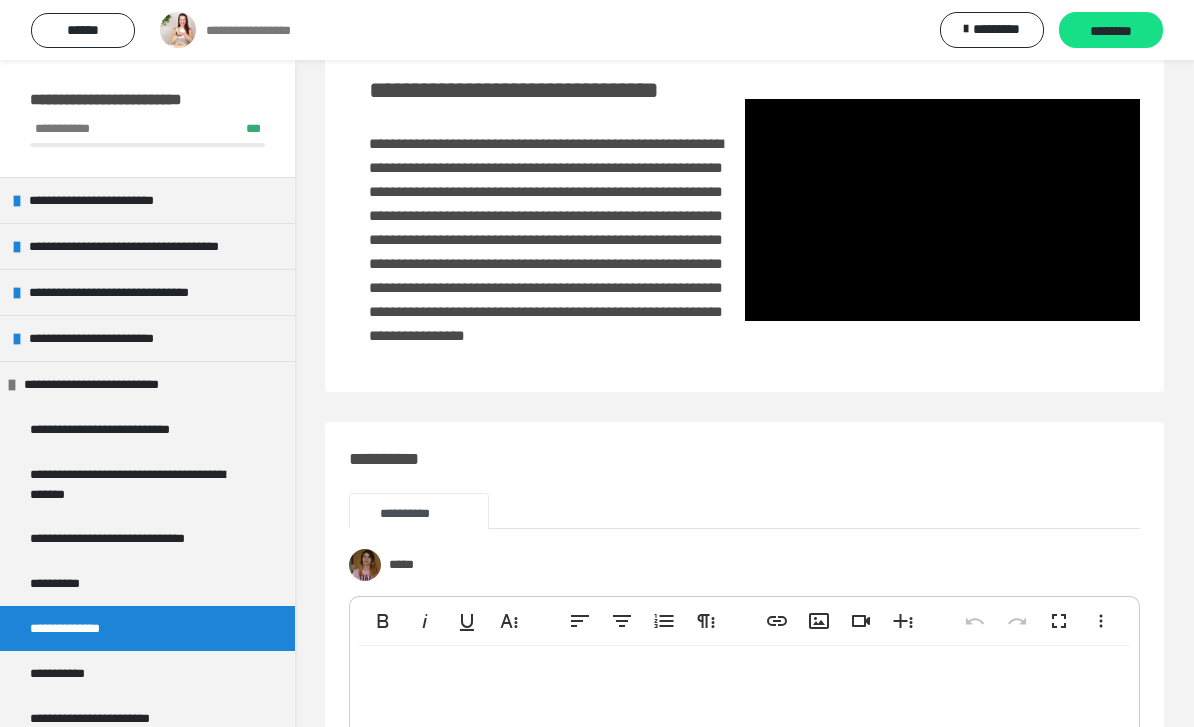 click at bounding box center (943, 210) 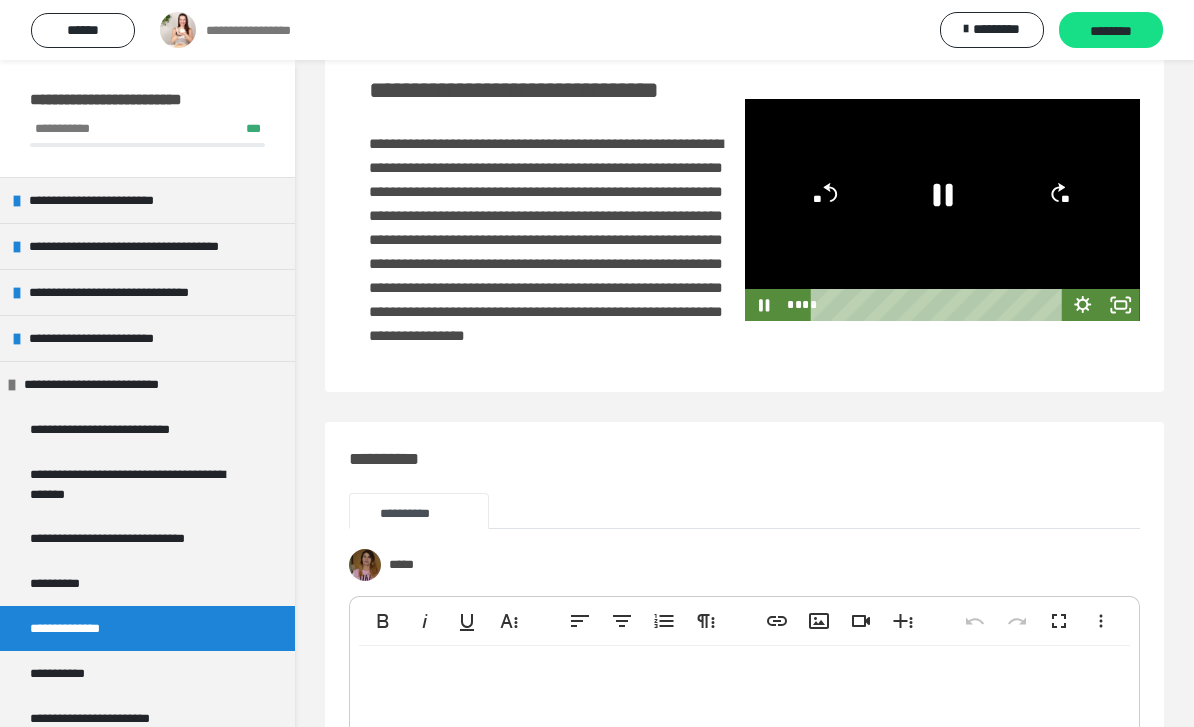 click 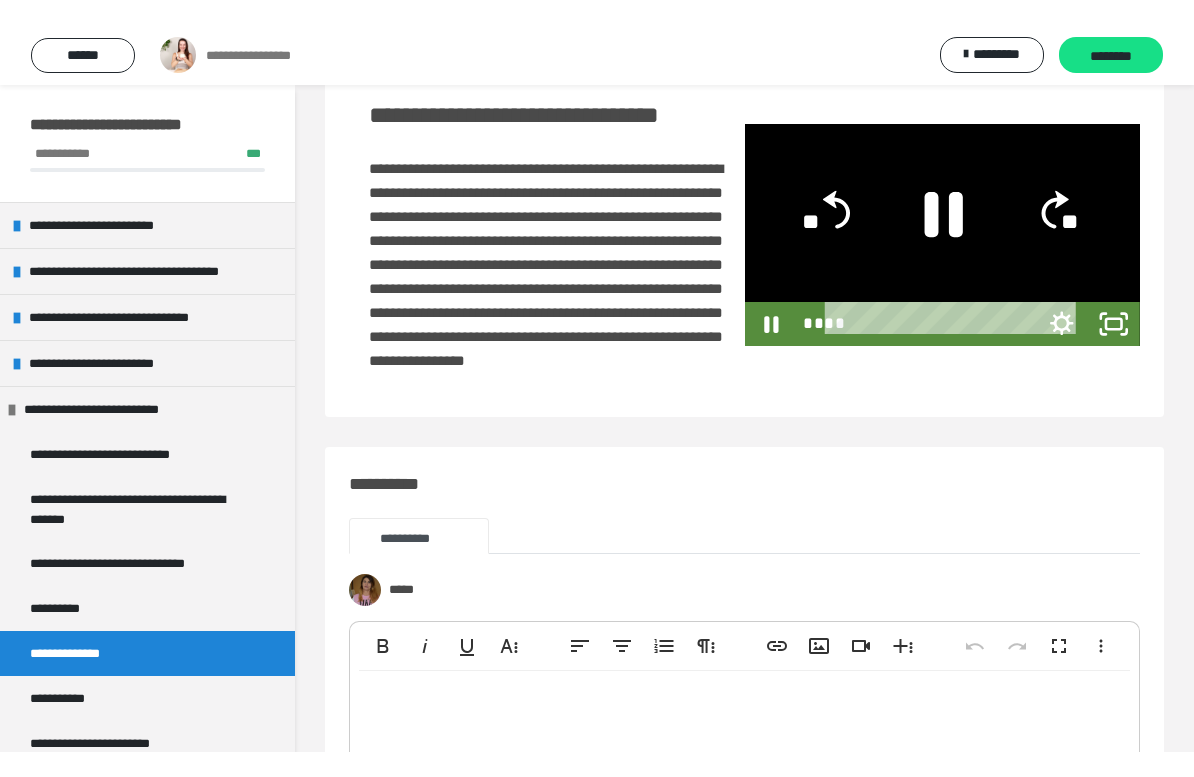 scroll, scrollTop: 24, scrollLeft: 0, axis: vertical 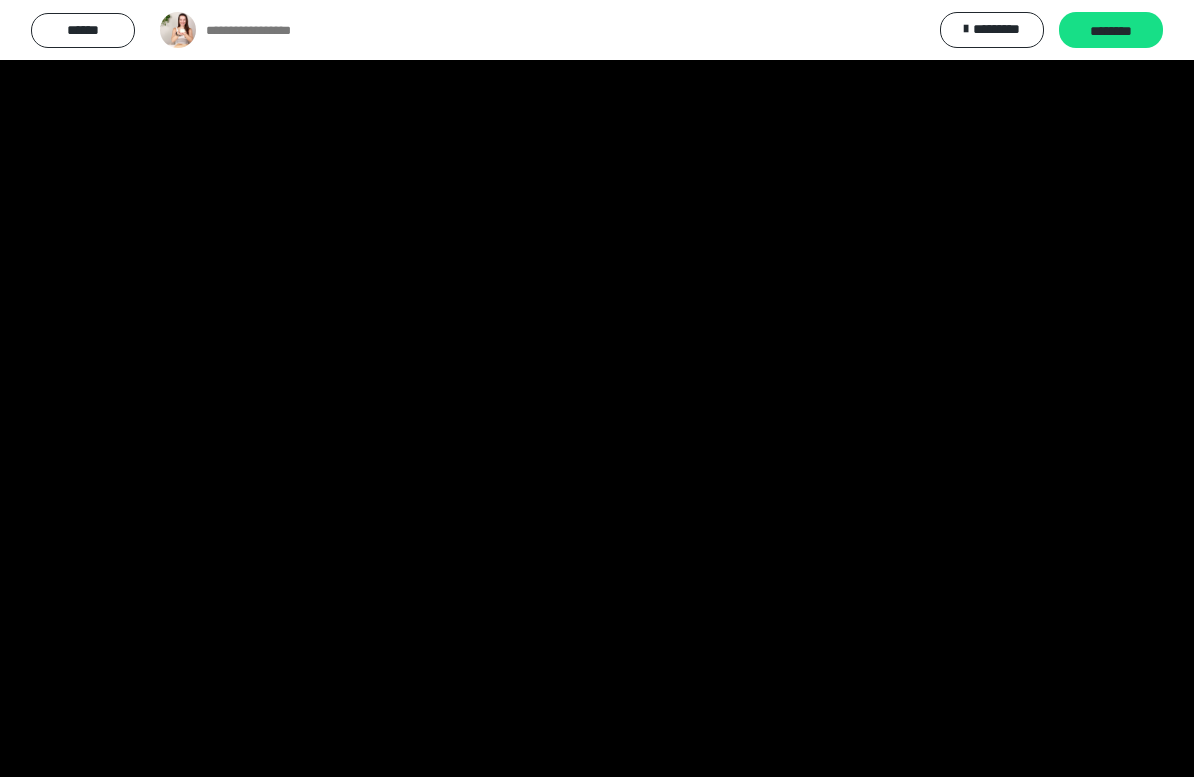 click at bounding box center [597, 388] 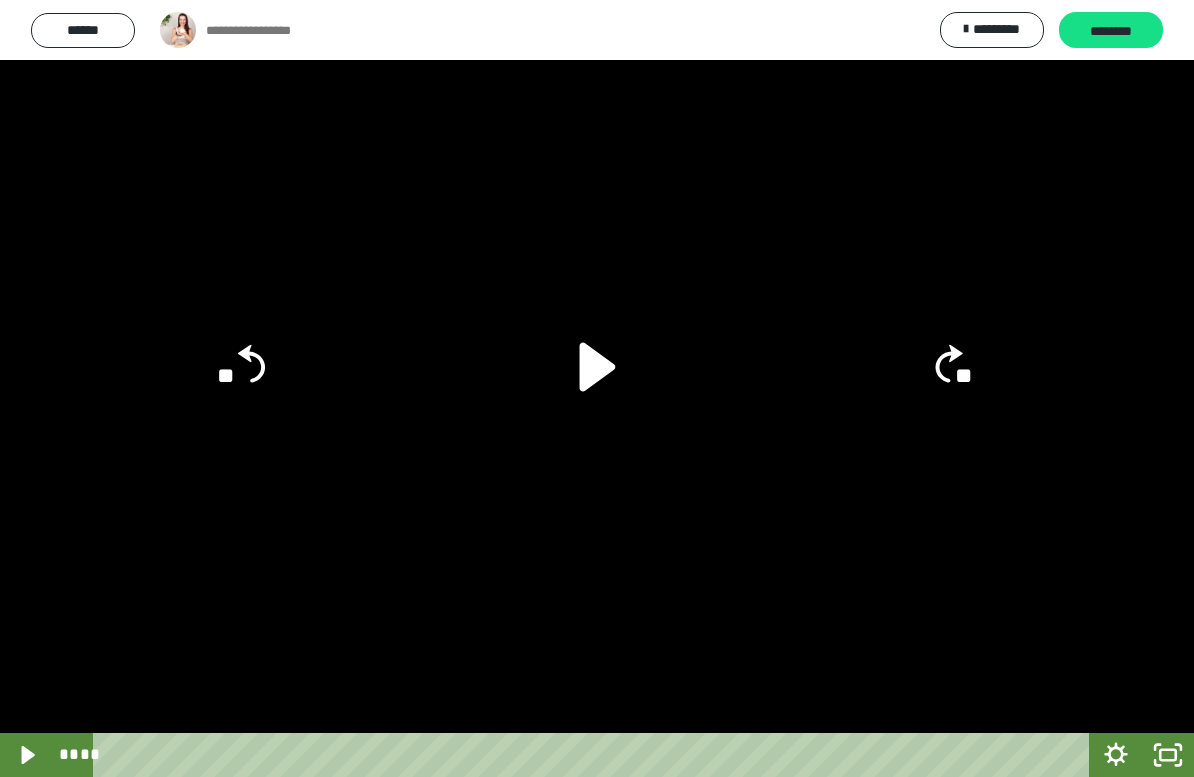 click 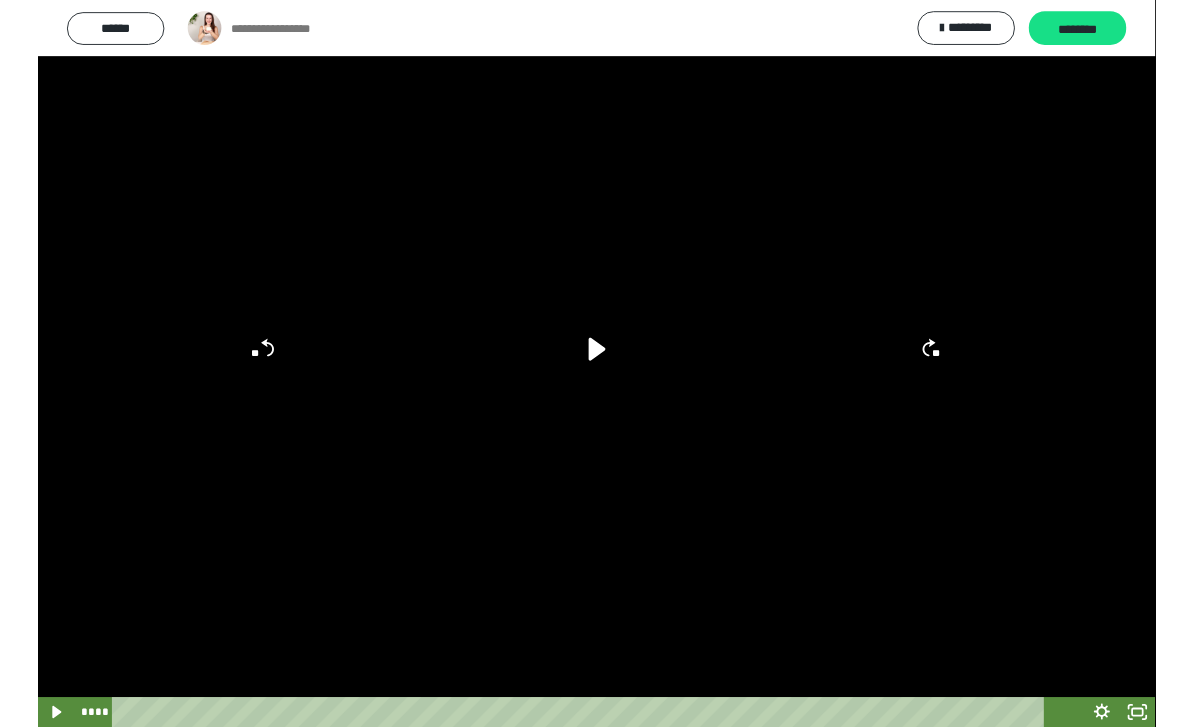 scroll, scrollTop: 89, scrollLeft: 0, axis: vertical 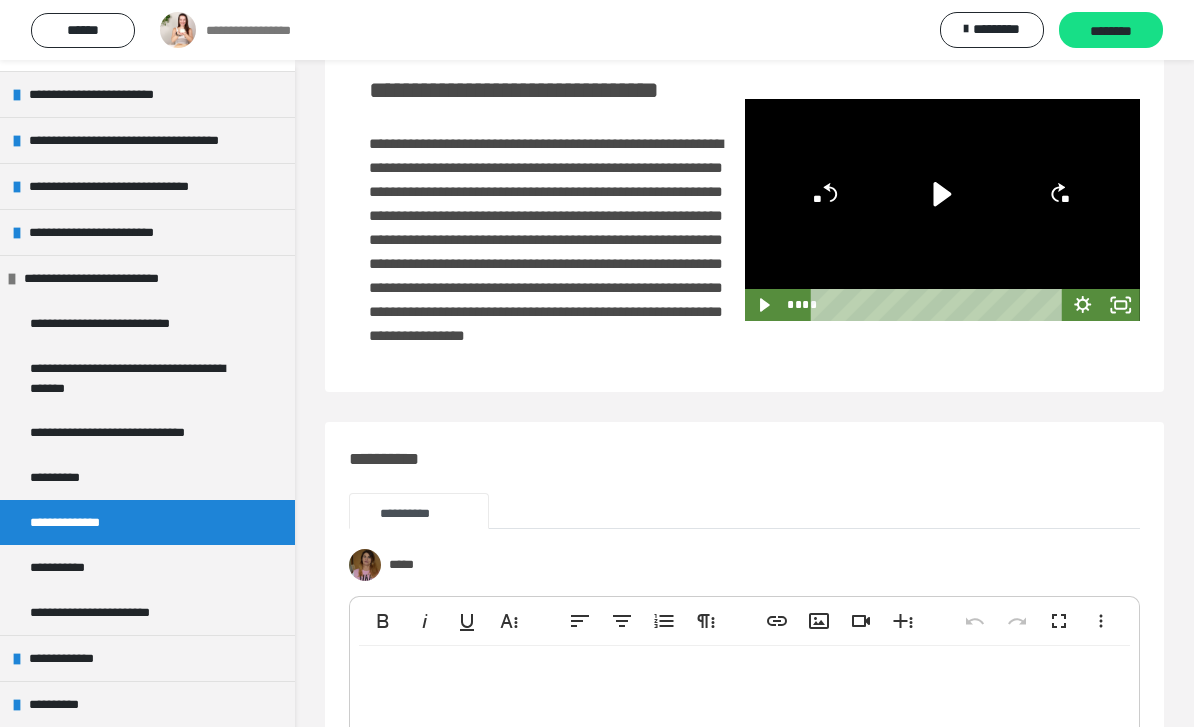 click on "**********" at bounding box center (69, 567) 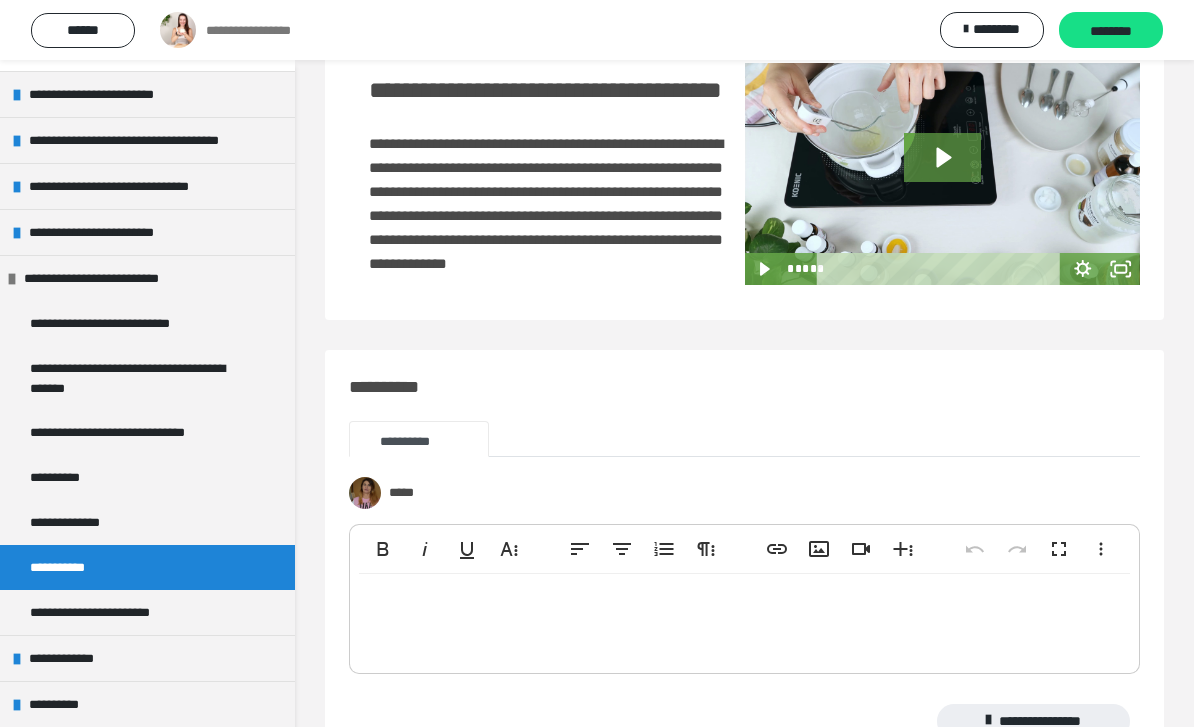 click 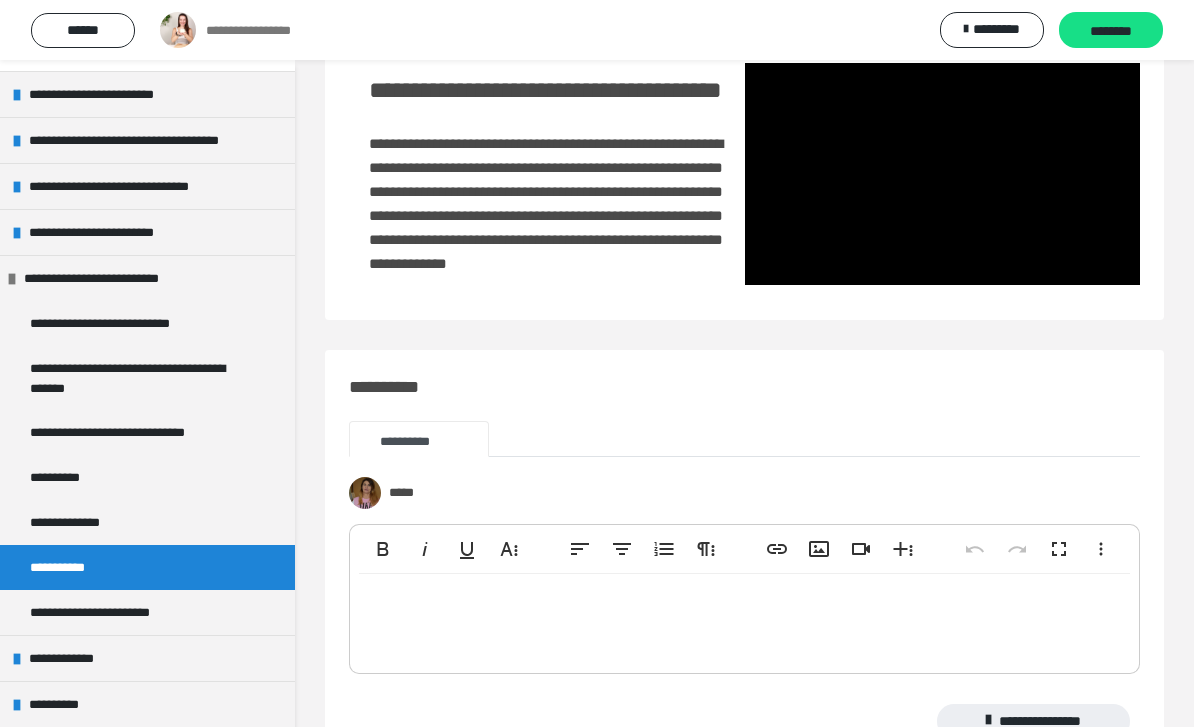 click on "**********" at bounding box center [744, 160] 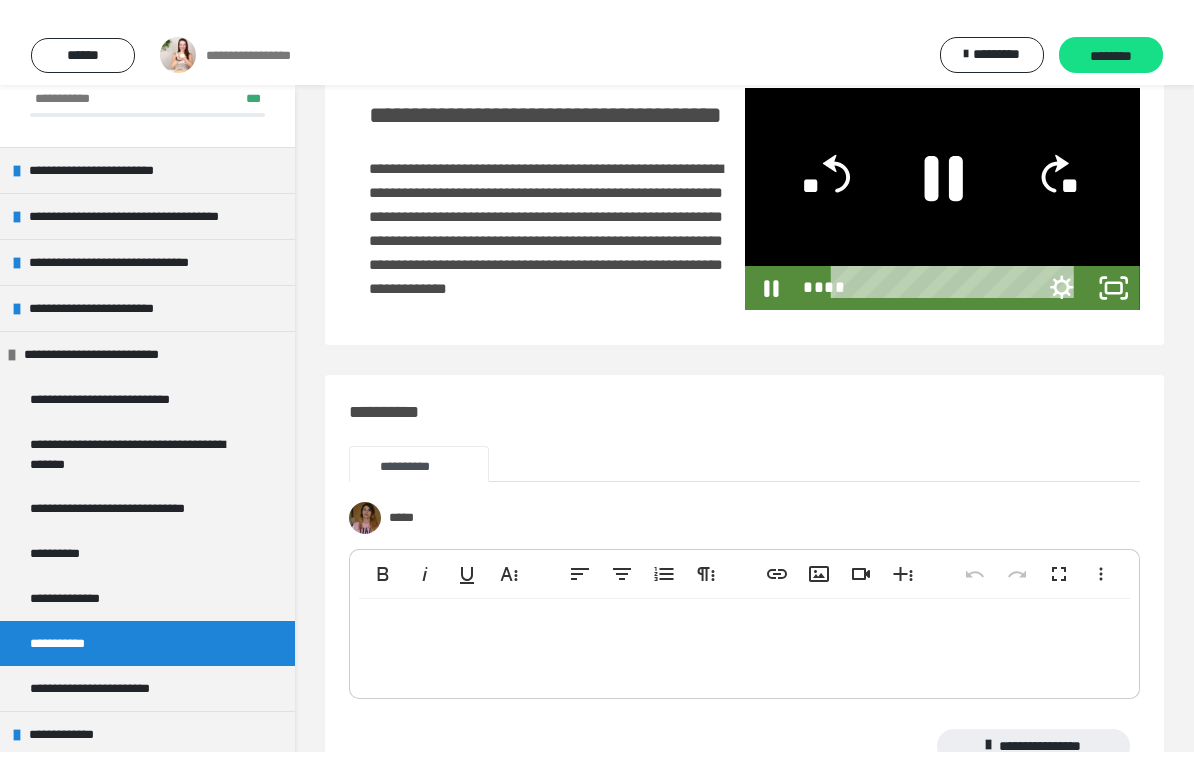 scroll, scrollTop: 24, scrollLeft: 0, axis: vertical 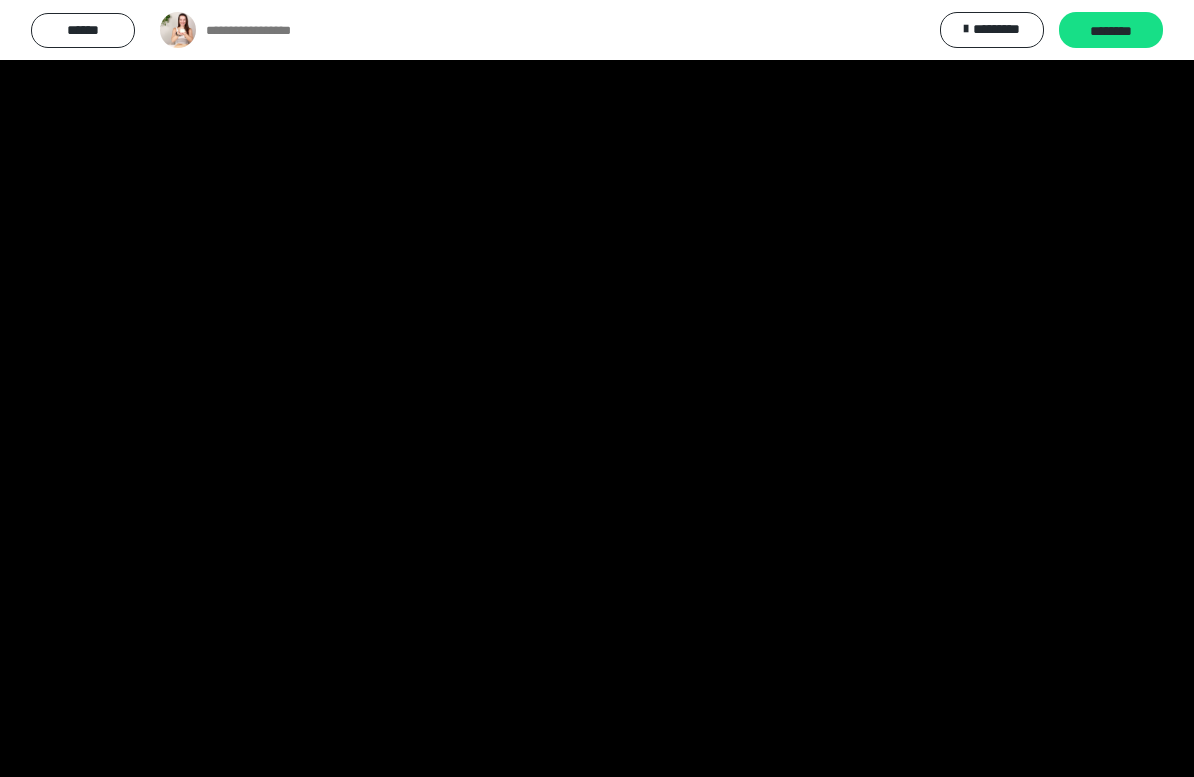 click at bounding box center [597, 388] 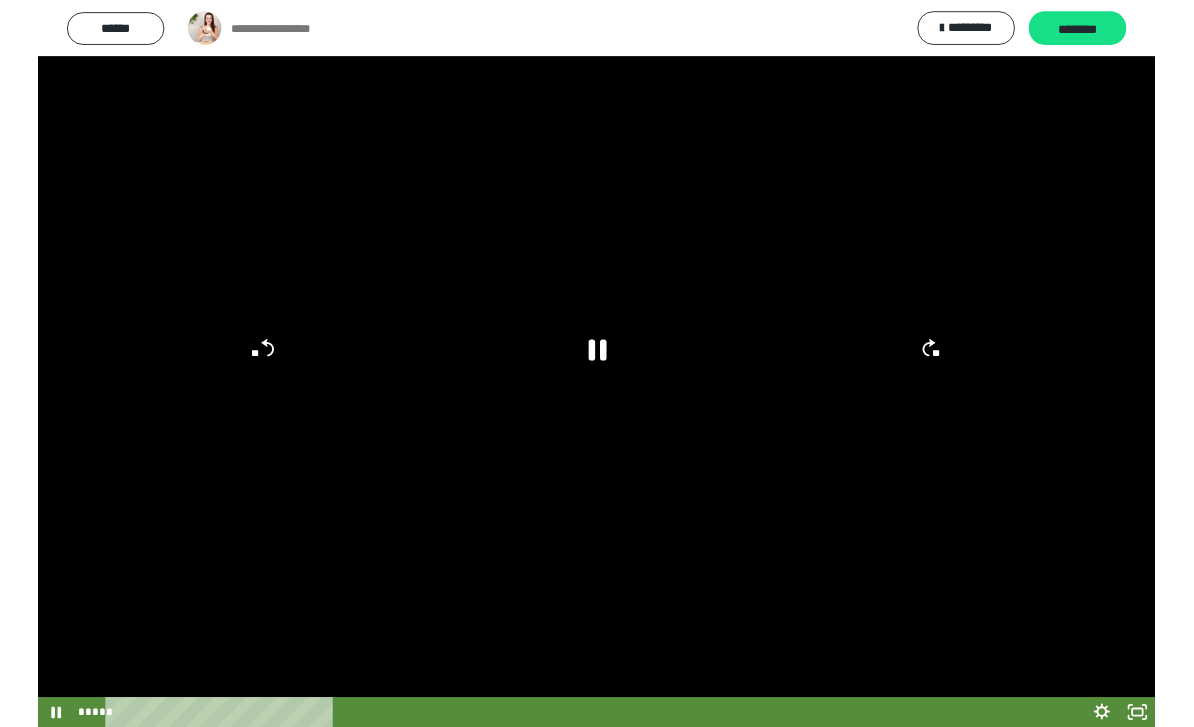 scroll, scrollTop: 89, scrollLeft: 0, axis: vertical 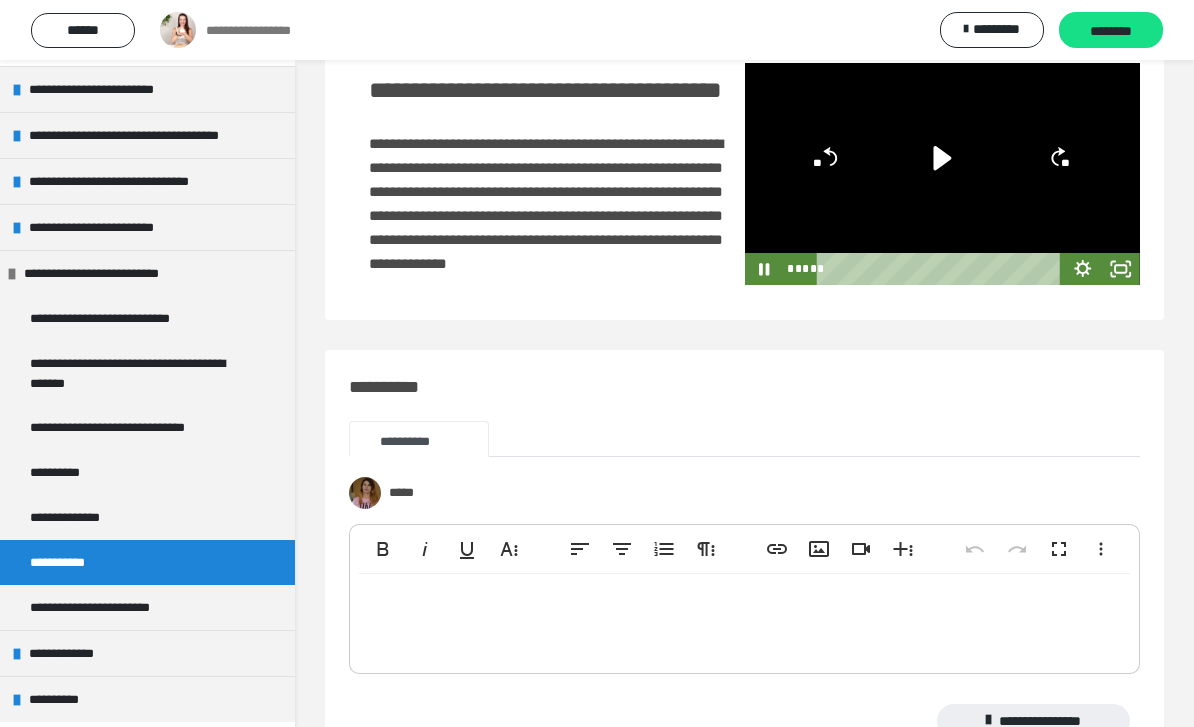 click on "**********" at bounding box center (117, 607) 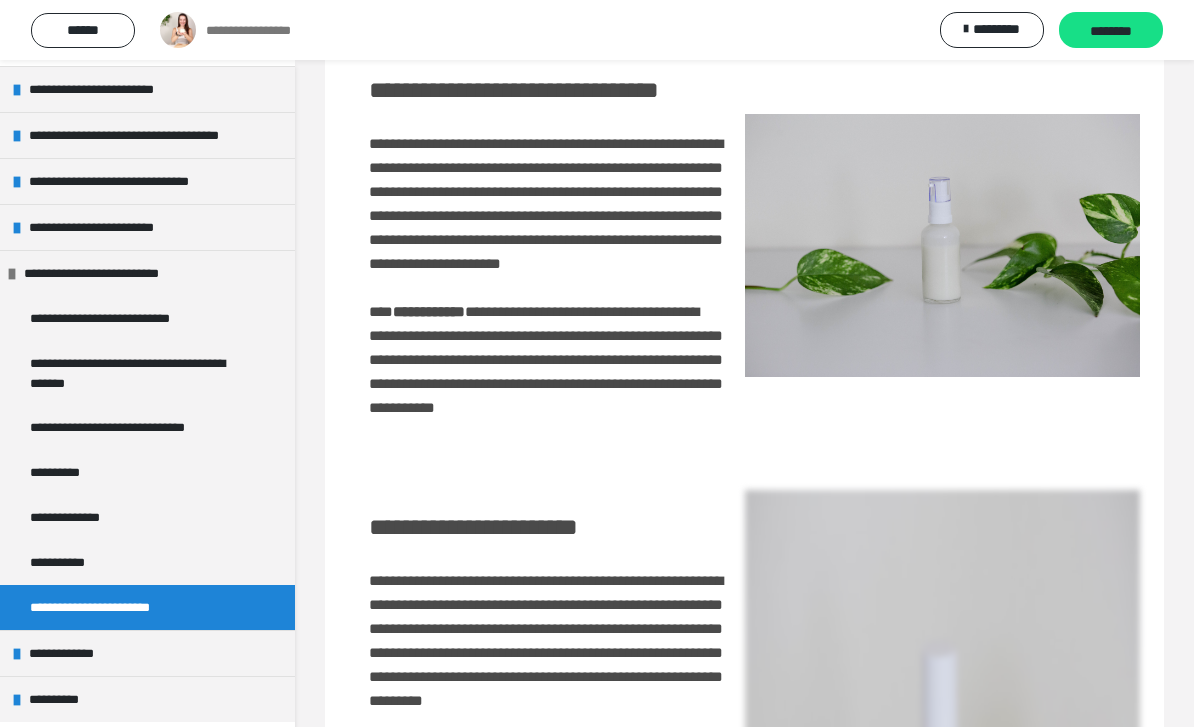 click at bounding box center (943, 246) 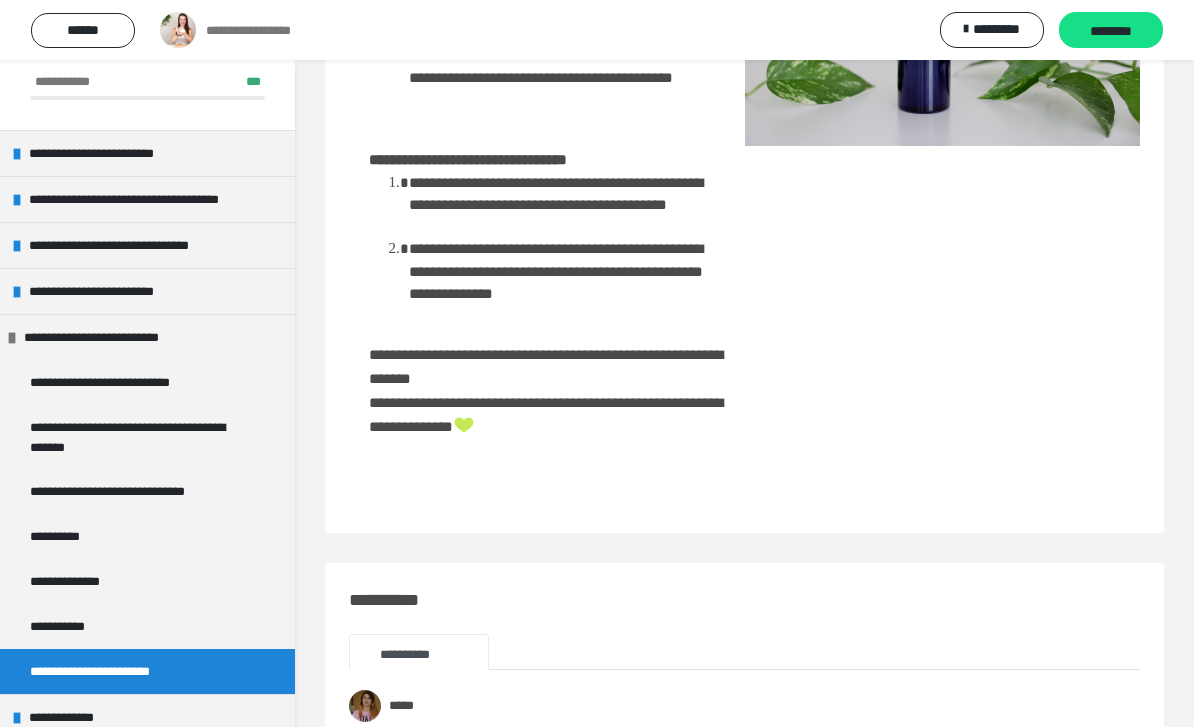 scroll, scrollTop: 1924, scrollLeft: 0, axis: vertical 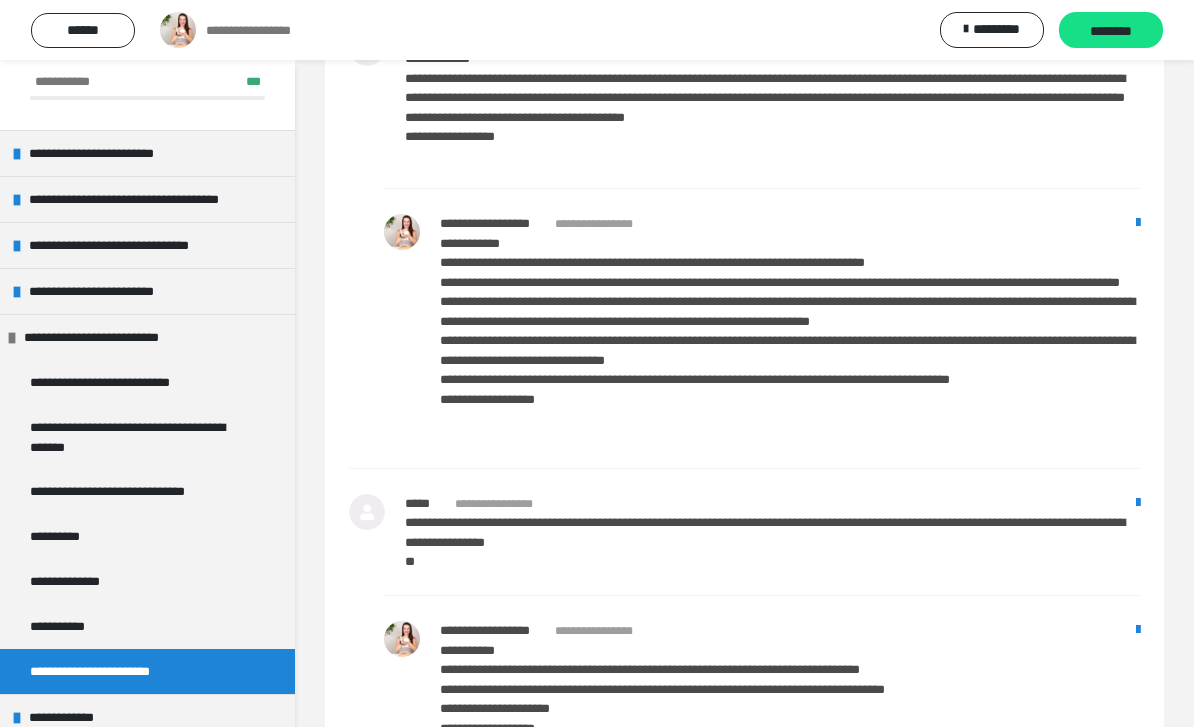 click on "**********" at bounding box center [147, 717] 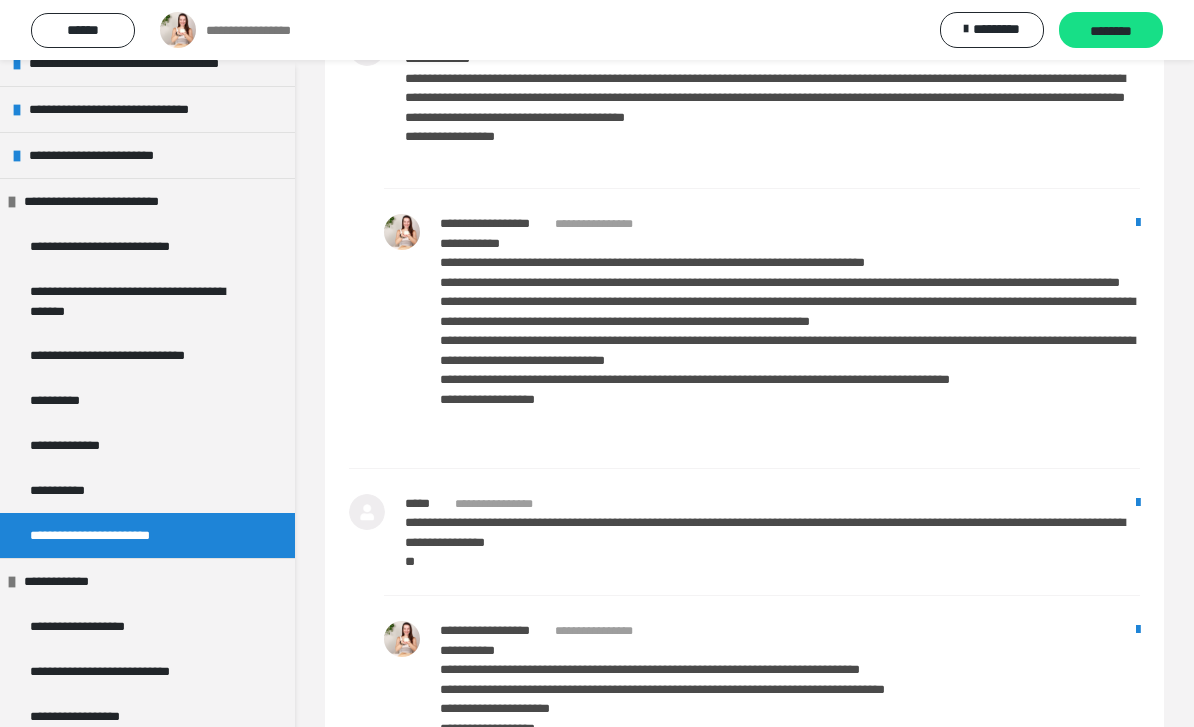 scroll, scrollTop: 182, scrollLeft: 0, axis: vertical 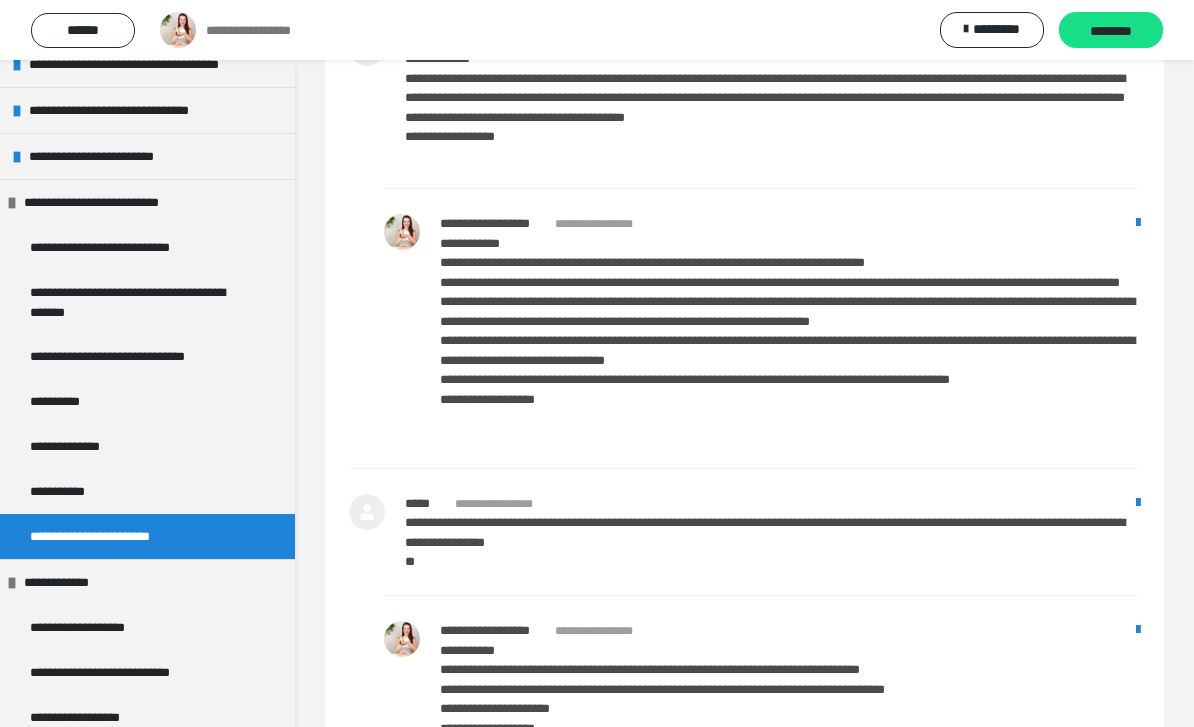 click on "**********" at bounding box center [96, 627] 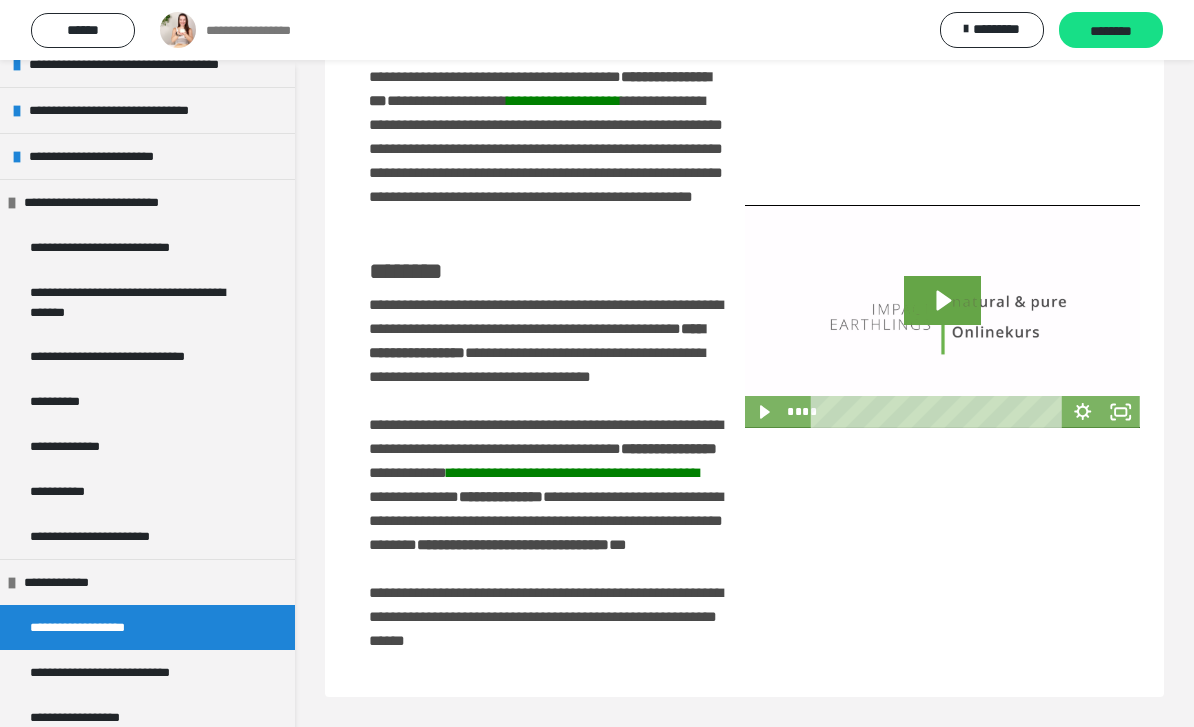 scroll, scrollTop: 246, scrollLeft: 0, axis: vertical 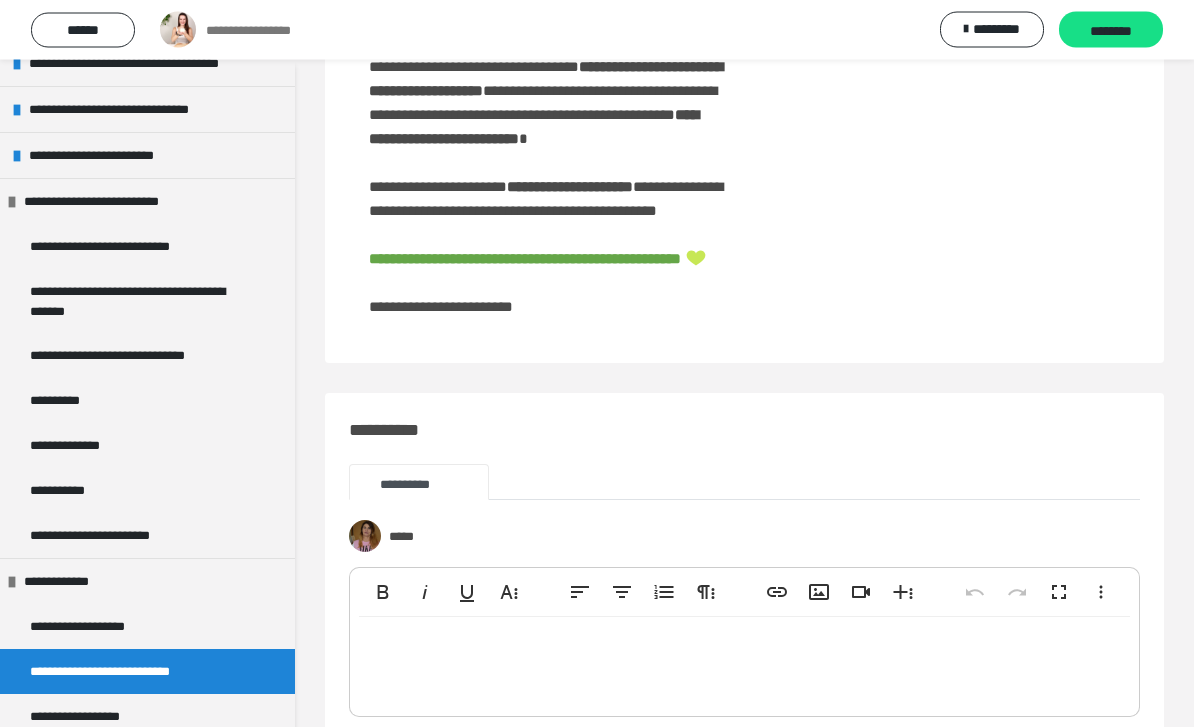 click on "**********" at bounding box center (88, 717) 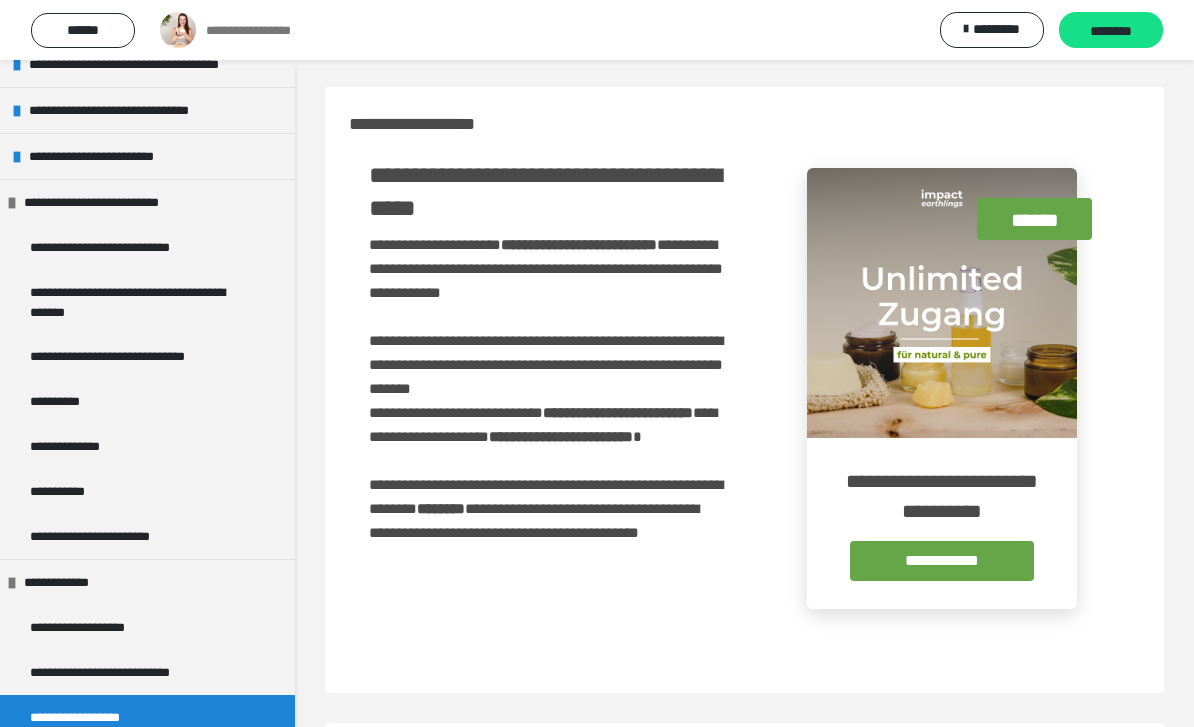 scroll, scrollTop: 0, scrollLeft: 0, axis: both 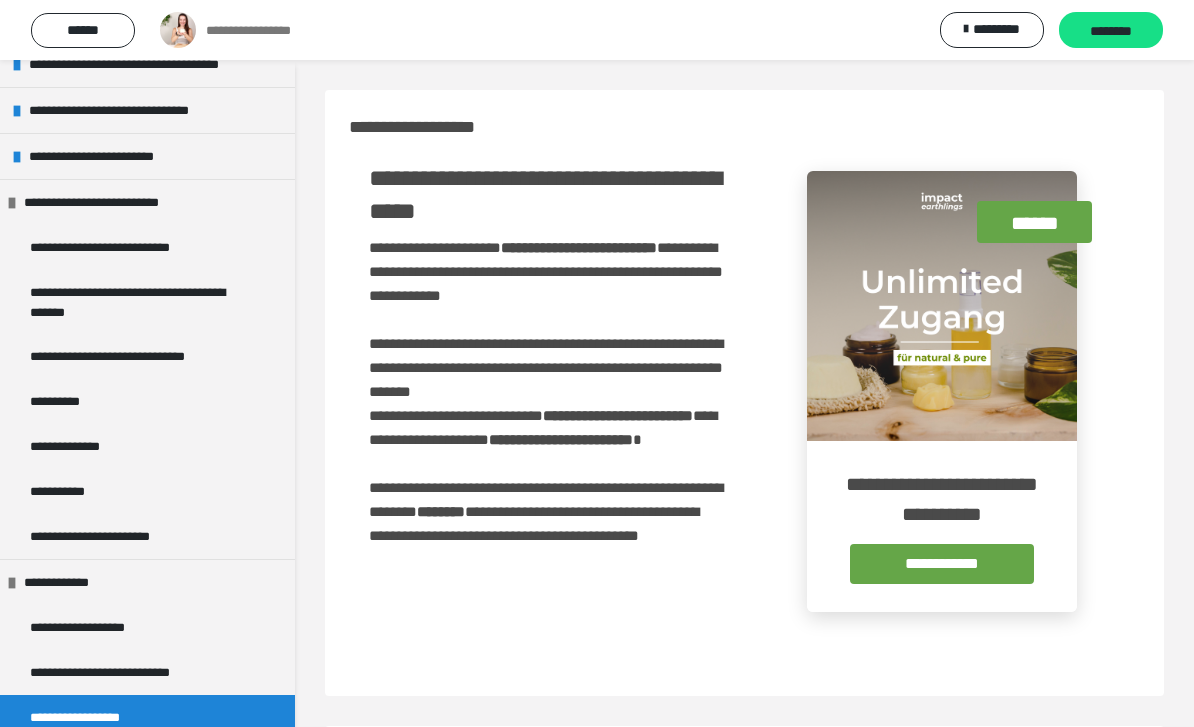 click on "**********" at bounding box center [70, 401] 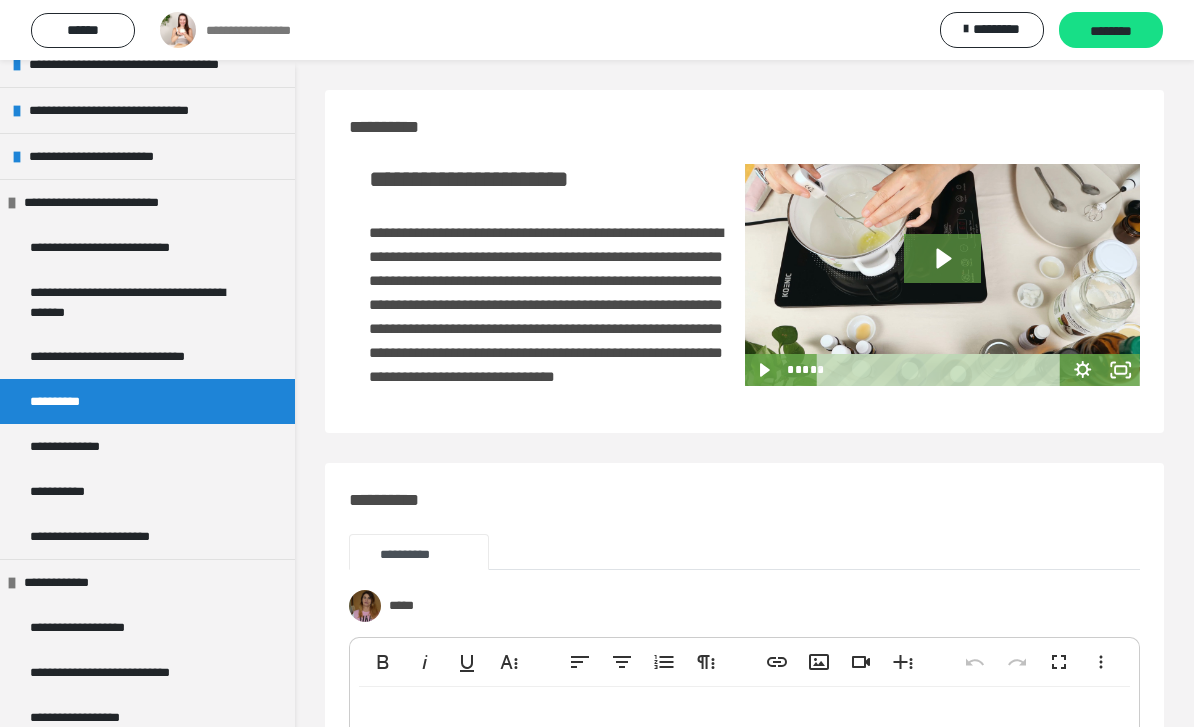 click 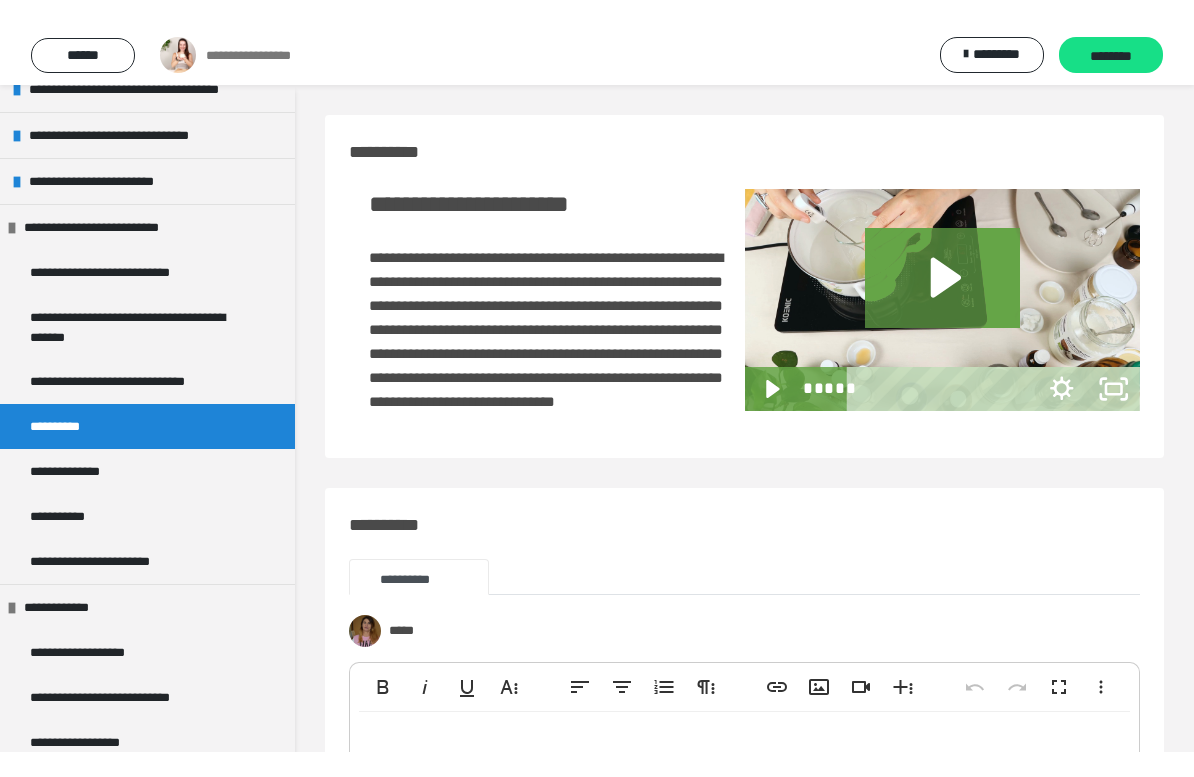 scroll, scrollTop: 24, scrollLeft: 0, axis: vertical 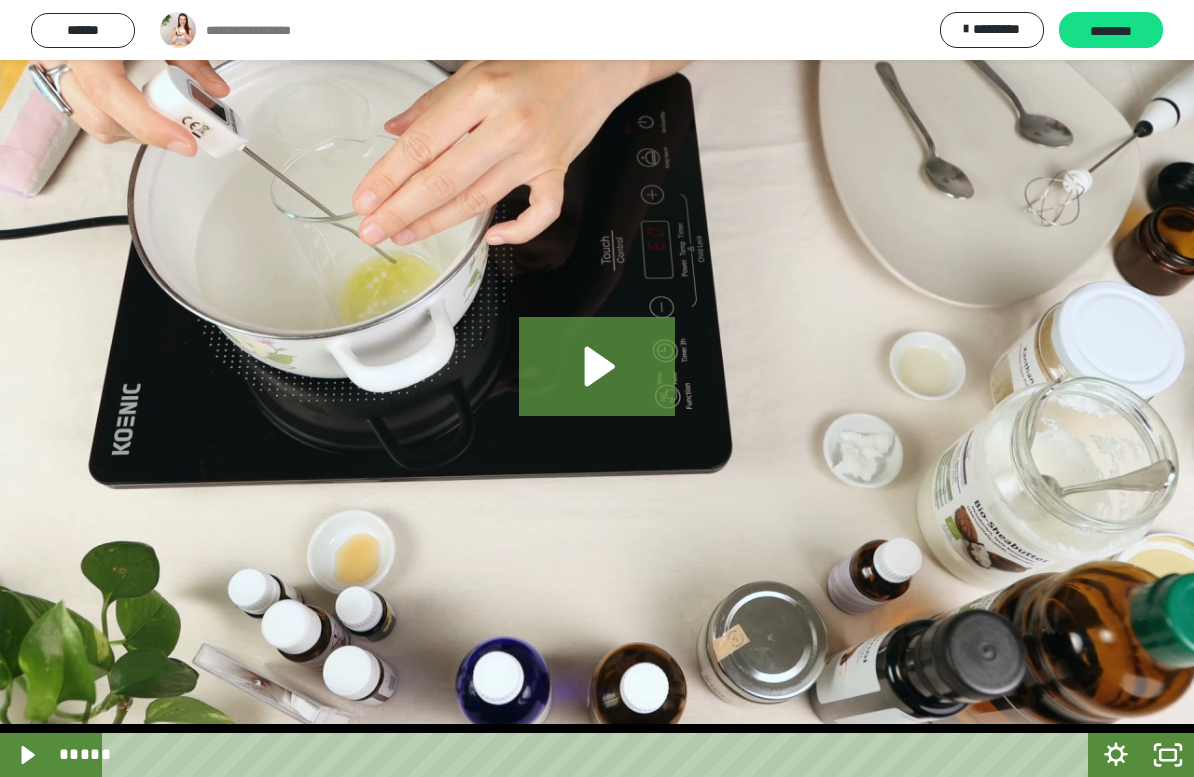 click 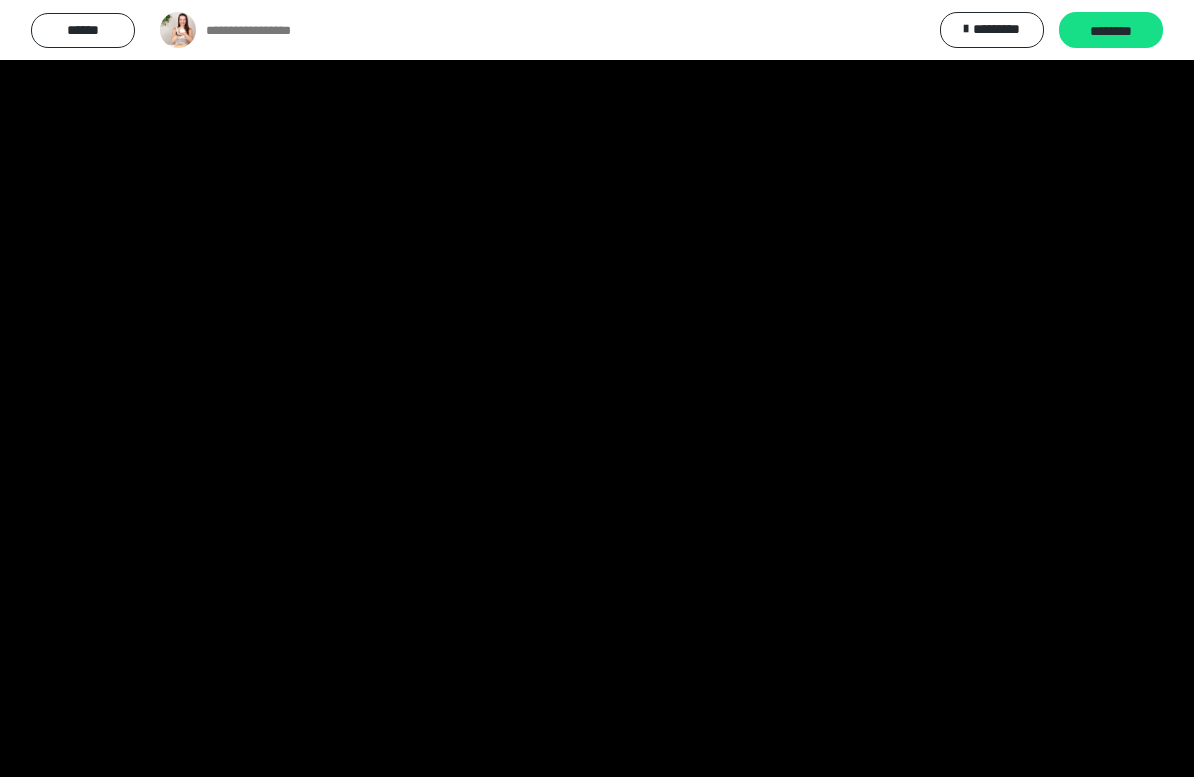 click at bounding box center (597, 388) 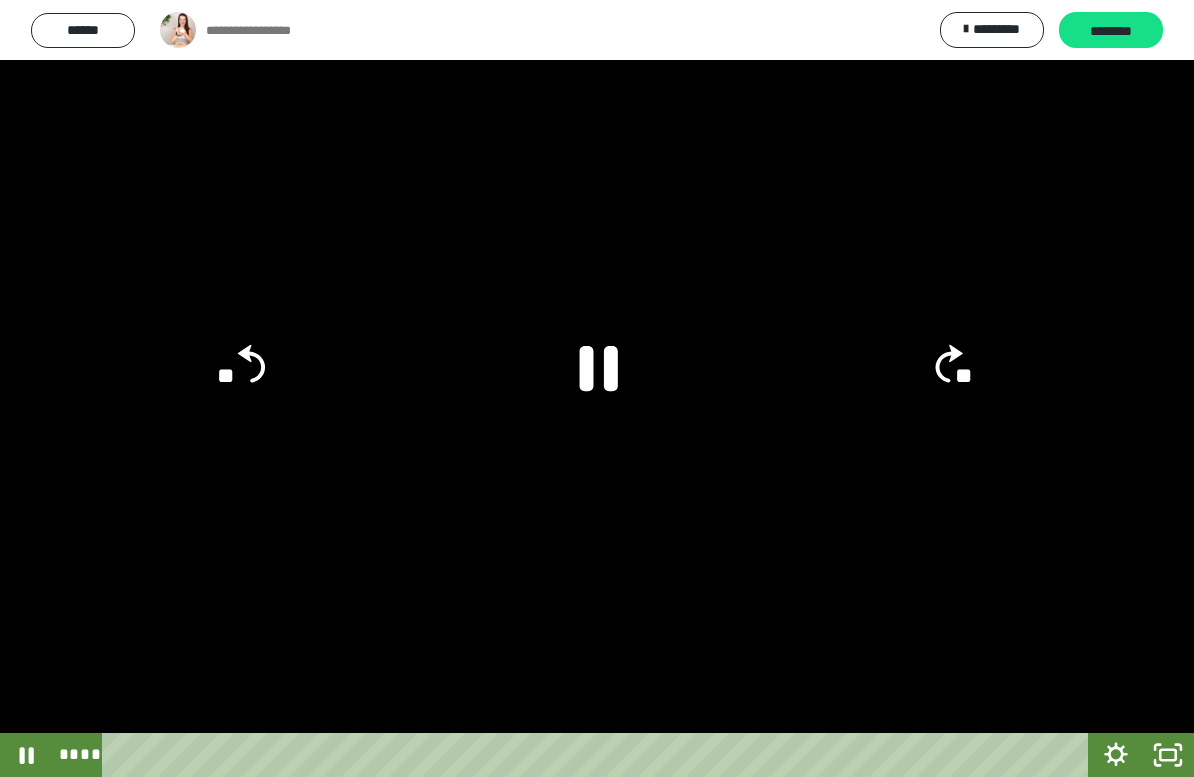 click 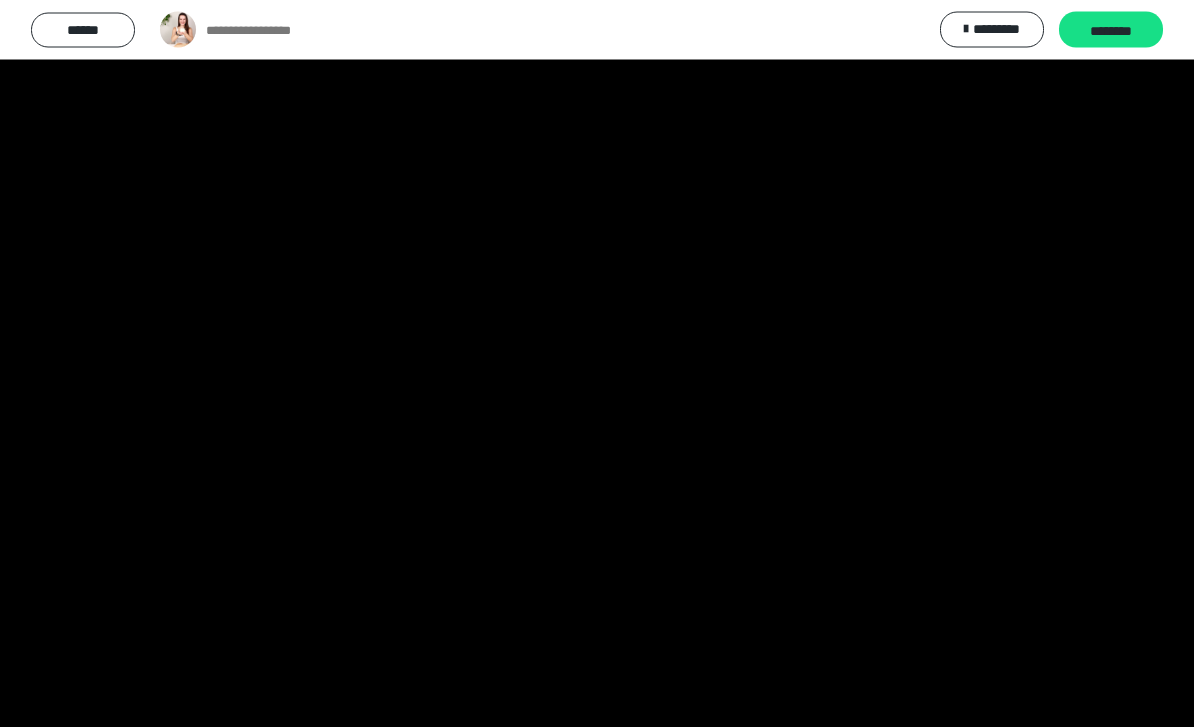 scroll, scrollTop: 672, scrollLeft: 0, axis: vertical 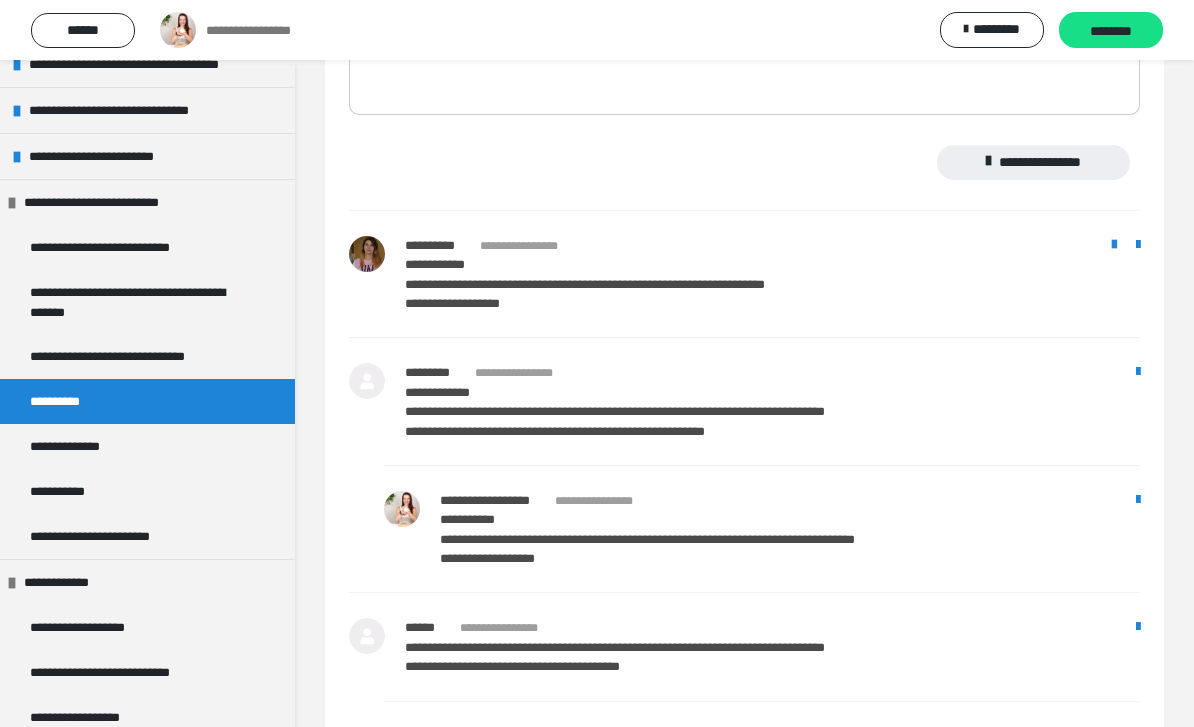 click at bounding box center [1138, 245] 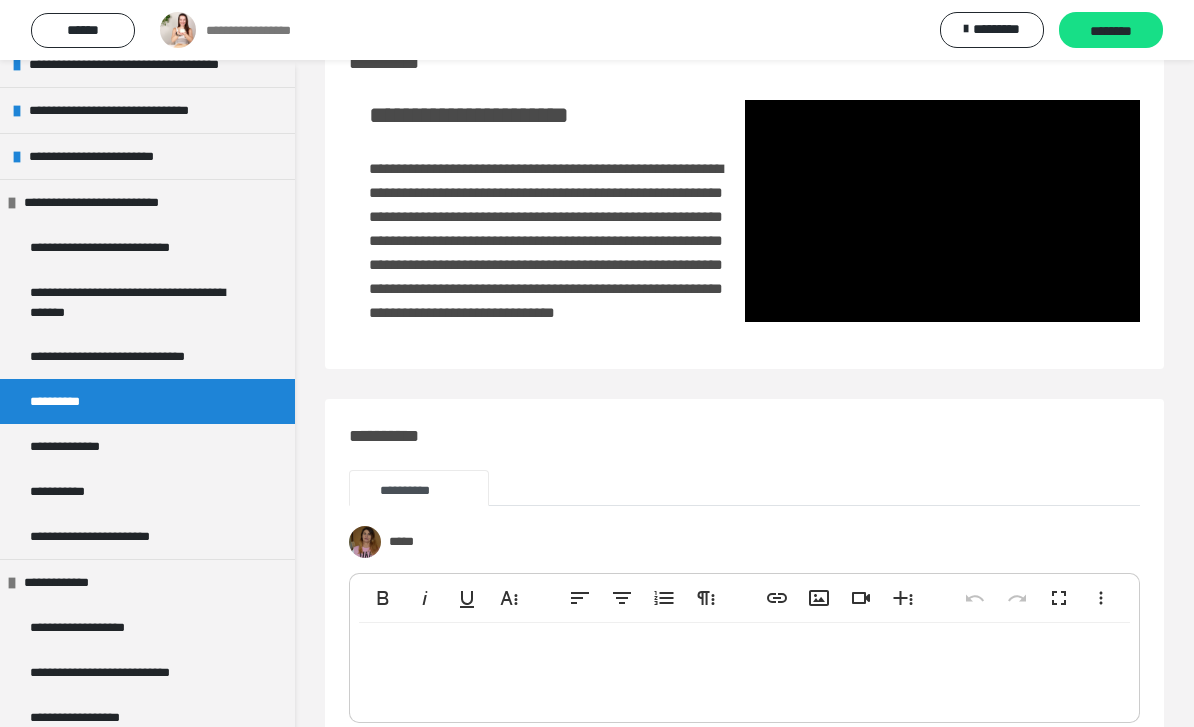 scroll, scrollTop: 0, scrollLeft: 0, axis: both 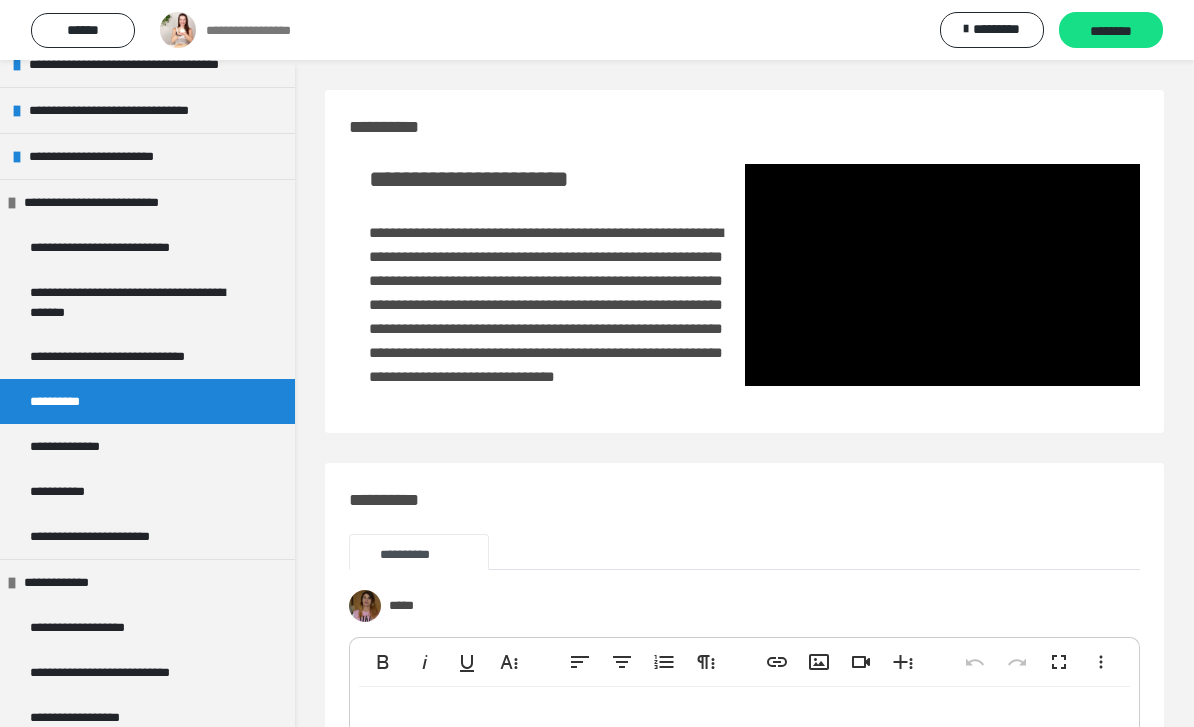 click on "**********" at bounding box center (744, 261) 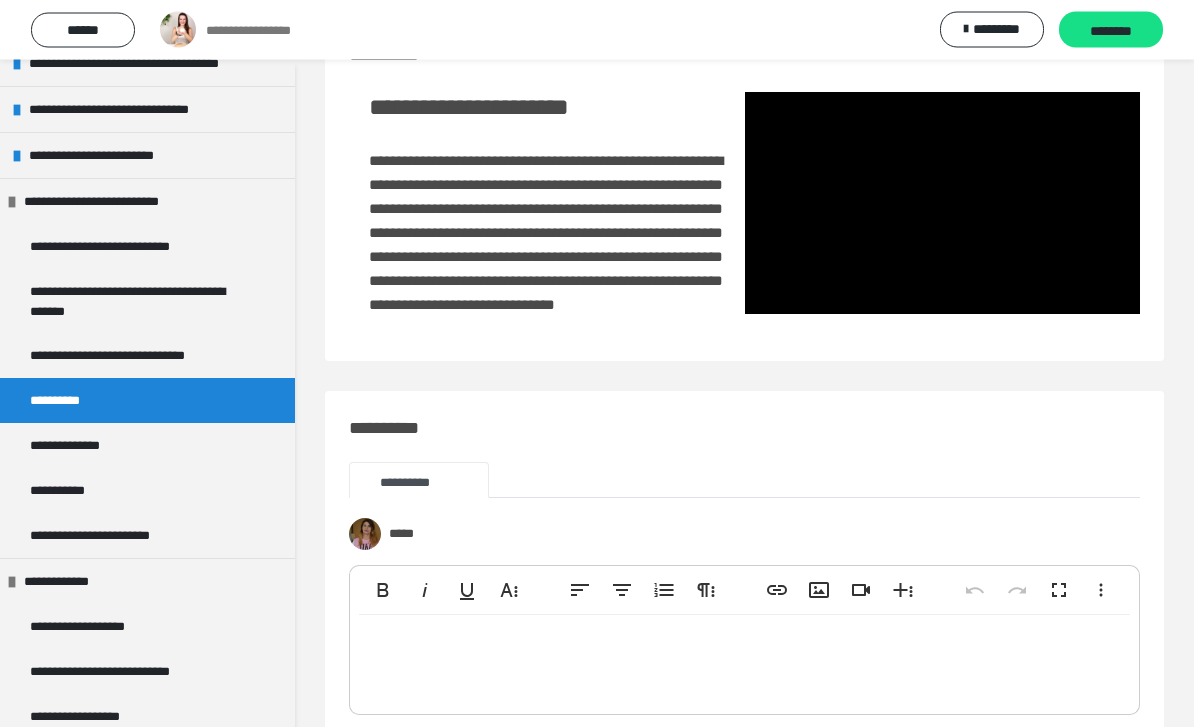 scroll, scrollTop: 0, scrollLeft: 0, axis: both 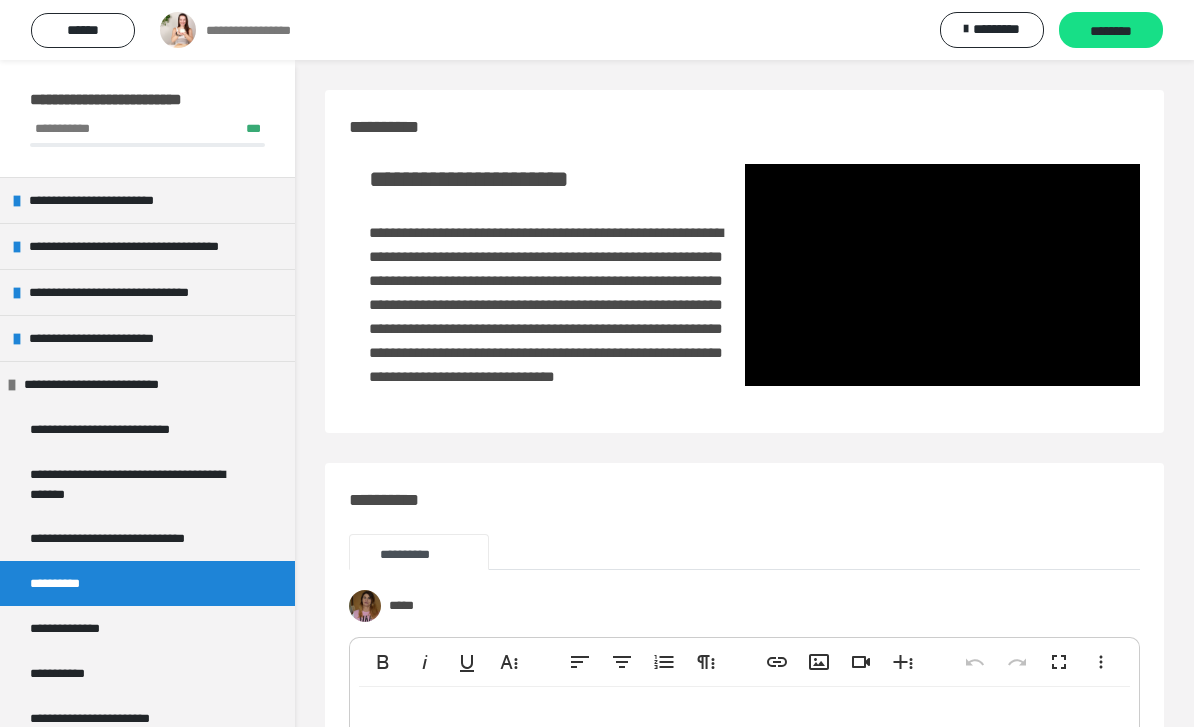 click on "******" at bounding box center [83, 30] 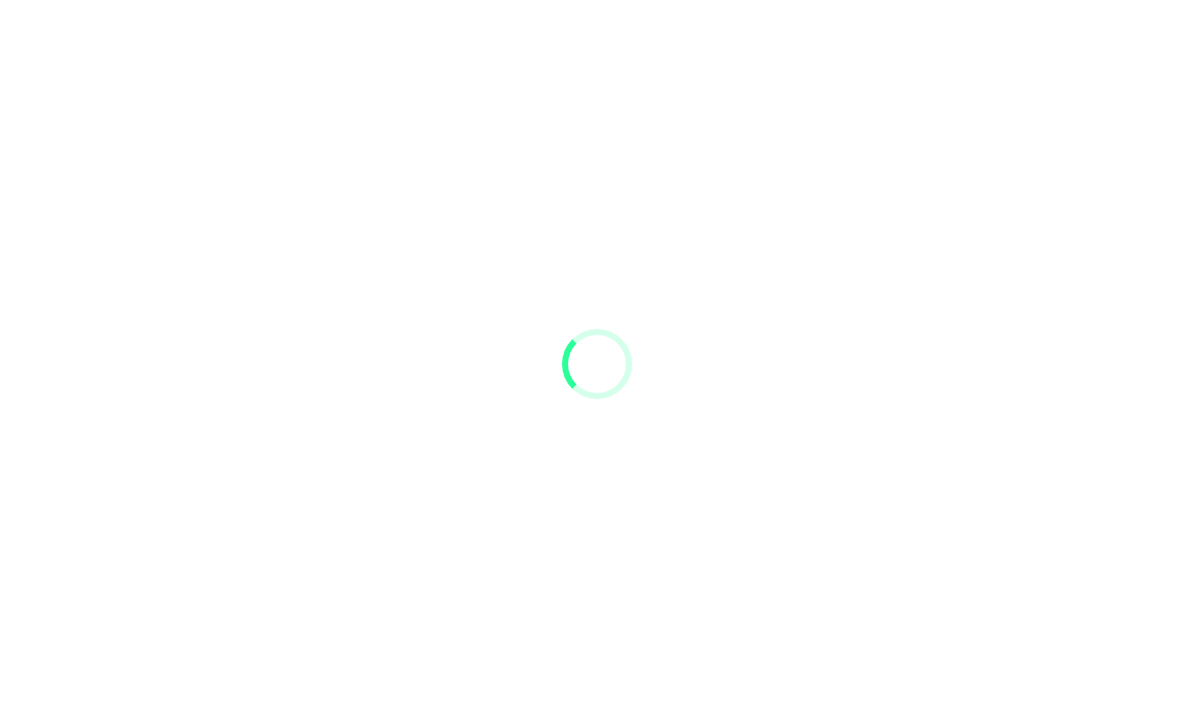 scroll, scrollTop: 0, scrollLeft: 0, axis: both 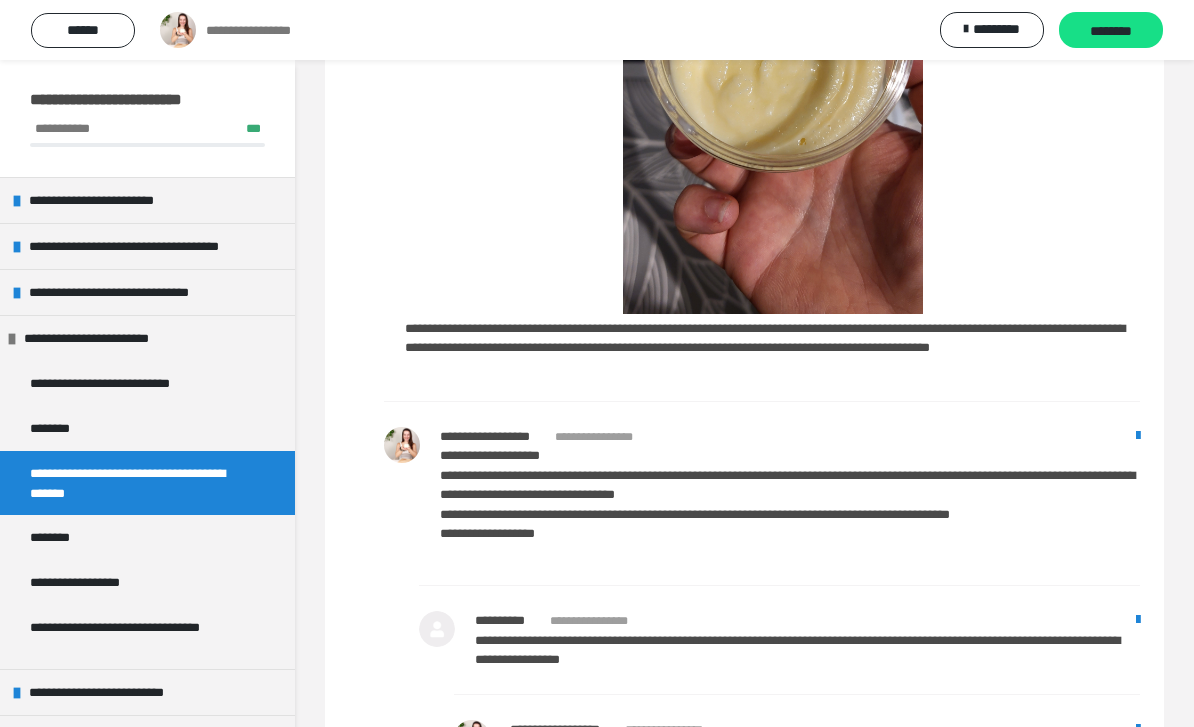 click on "******" at bounding box center [83, 30] 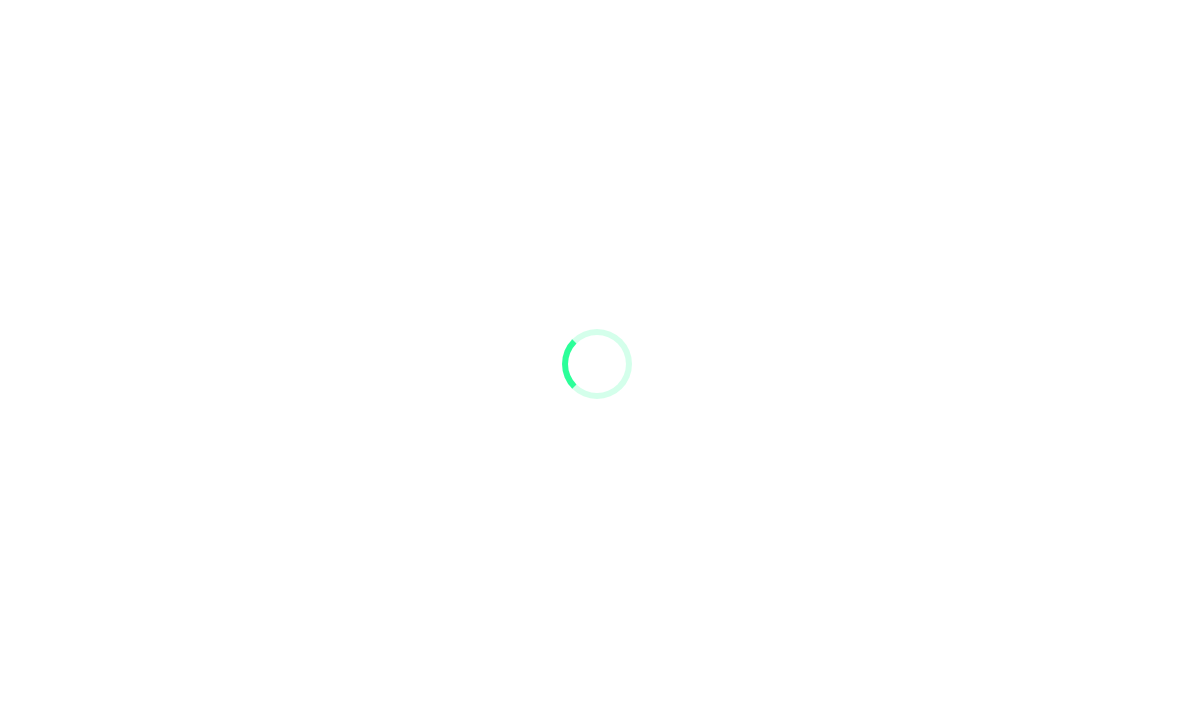 scroll, scrollTop: 60, scrollLeft: 0, axis: vertical 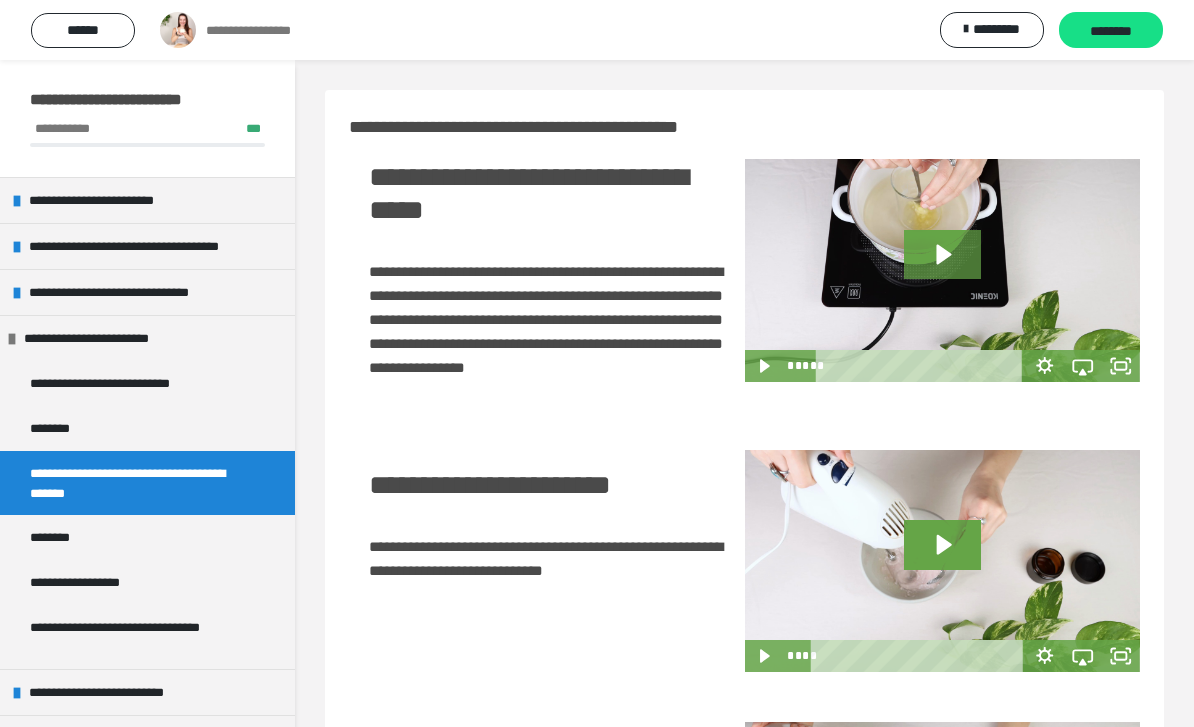 click on "**********" at bounding box center (105, 338) 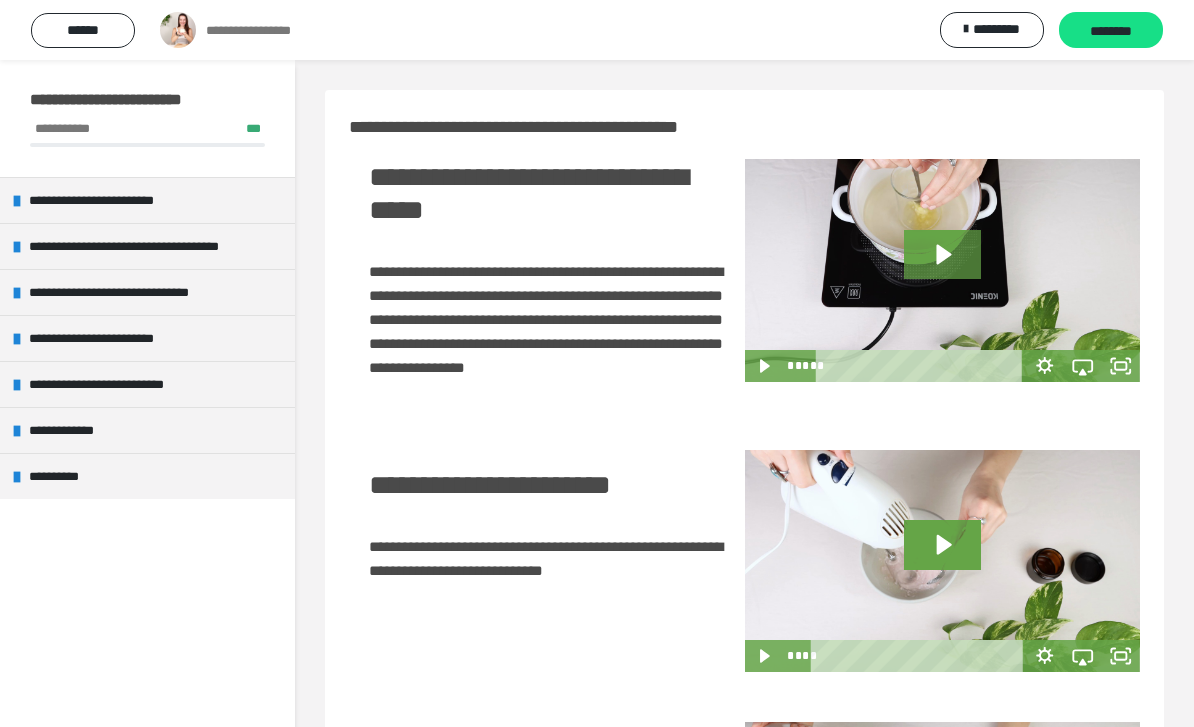 click on "*********" at bounding box center (996, 29) 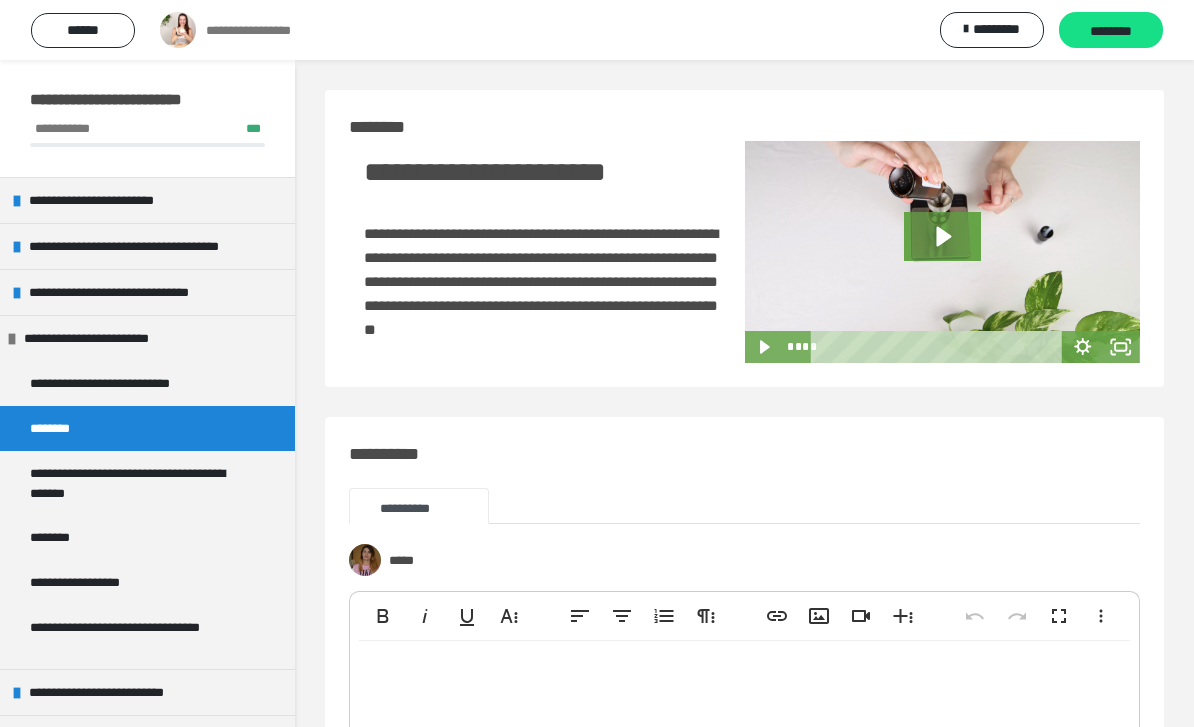 click on "**********" at bounding box center (105, 338) 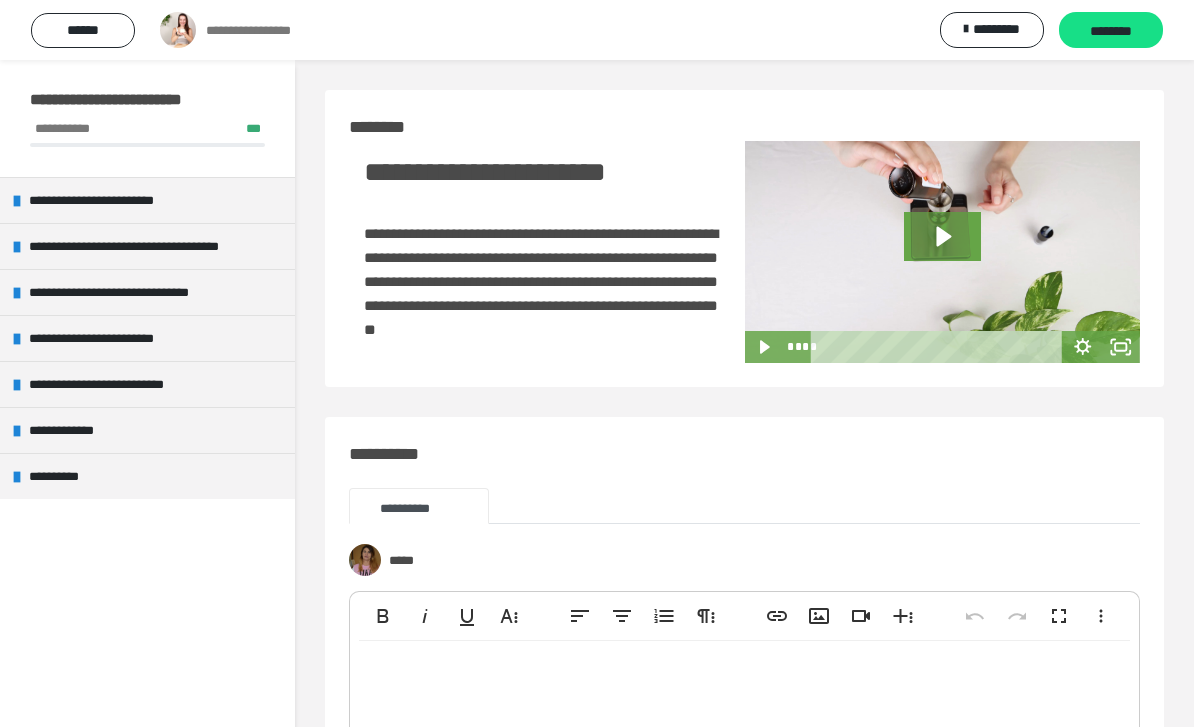 click on "**********" at bounding box center (260, 30) 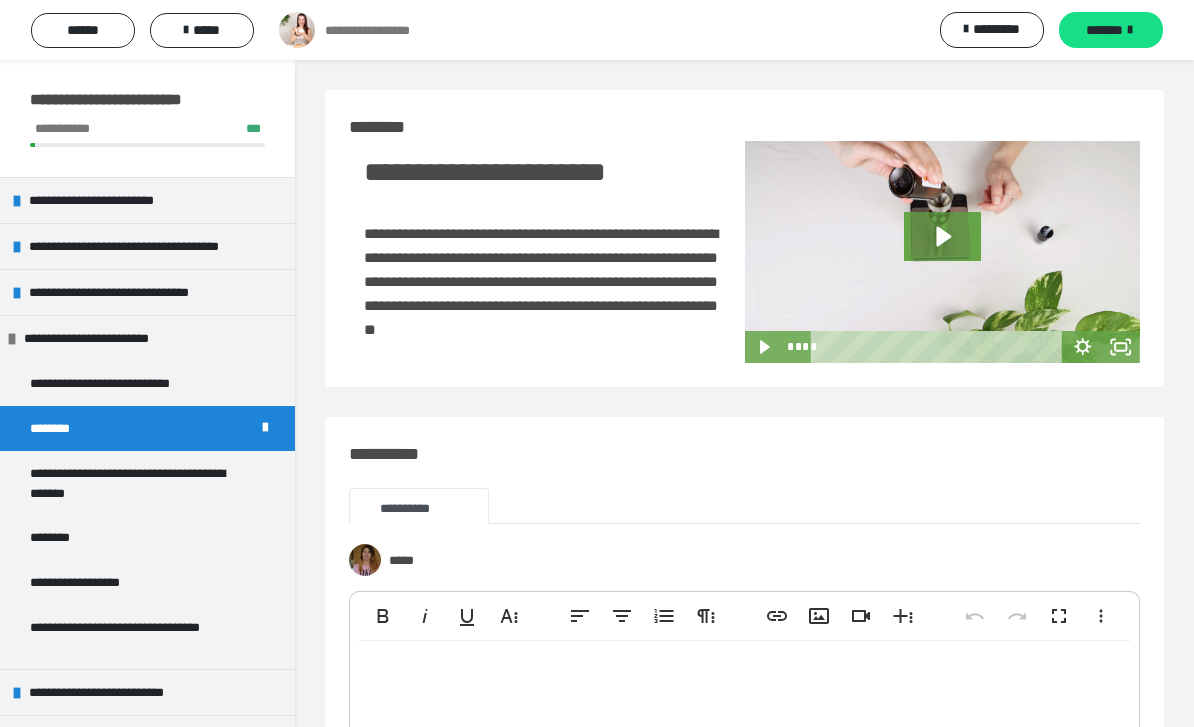 click on "******" at bounding box center [83, 30] 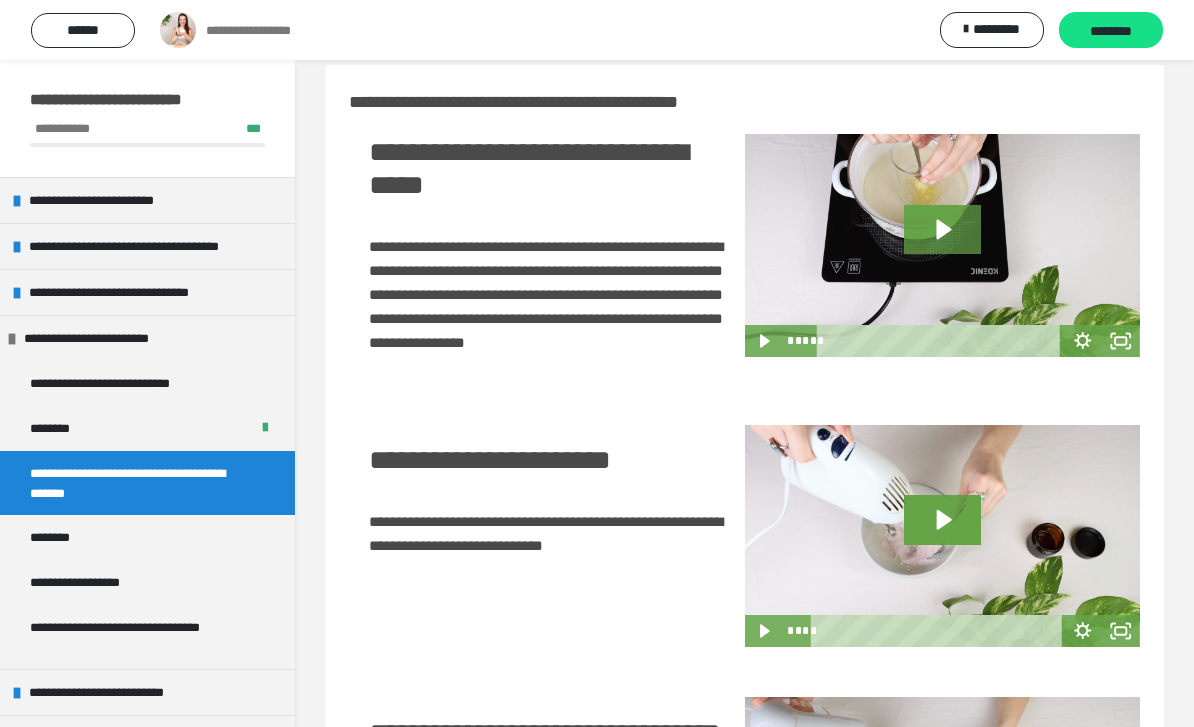 scroll, scrollTop: 0, scrollLeft: 0, axis: both 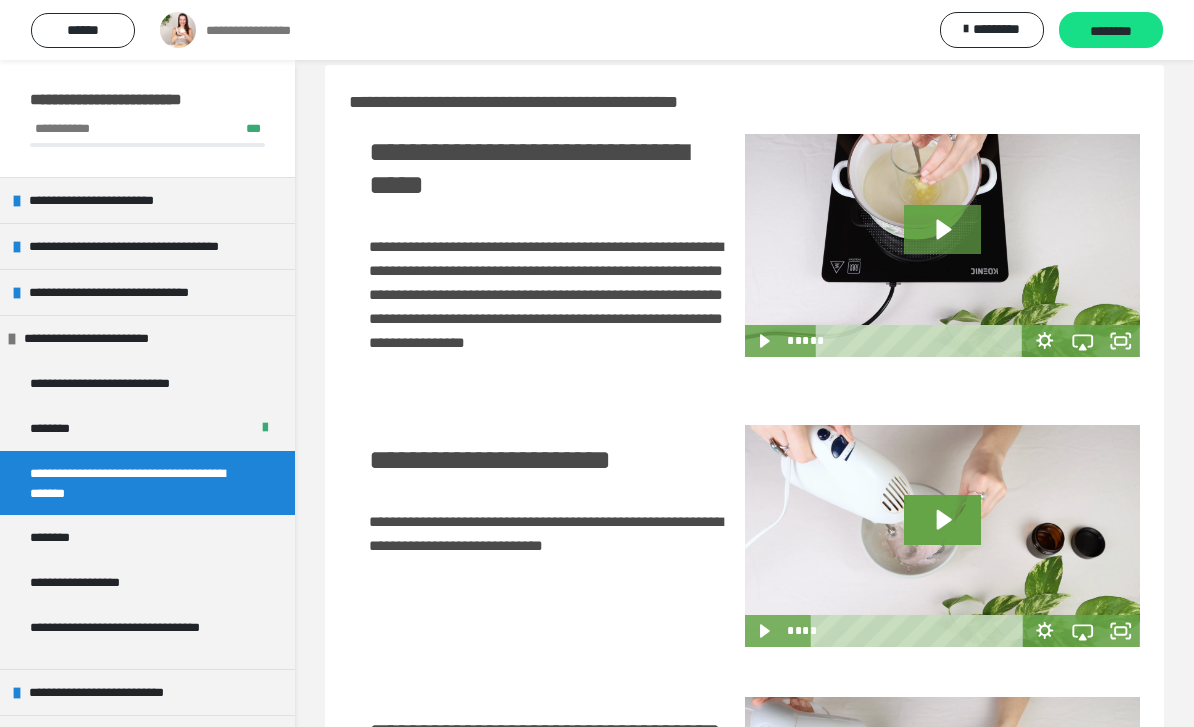 click on "**********" at bounding box center (147, 200) 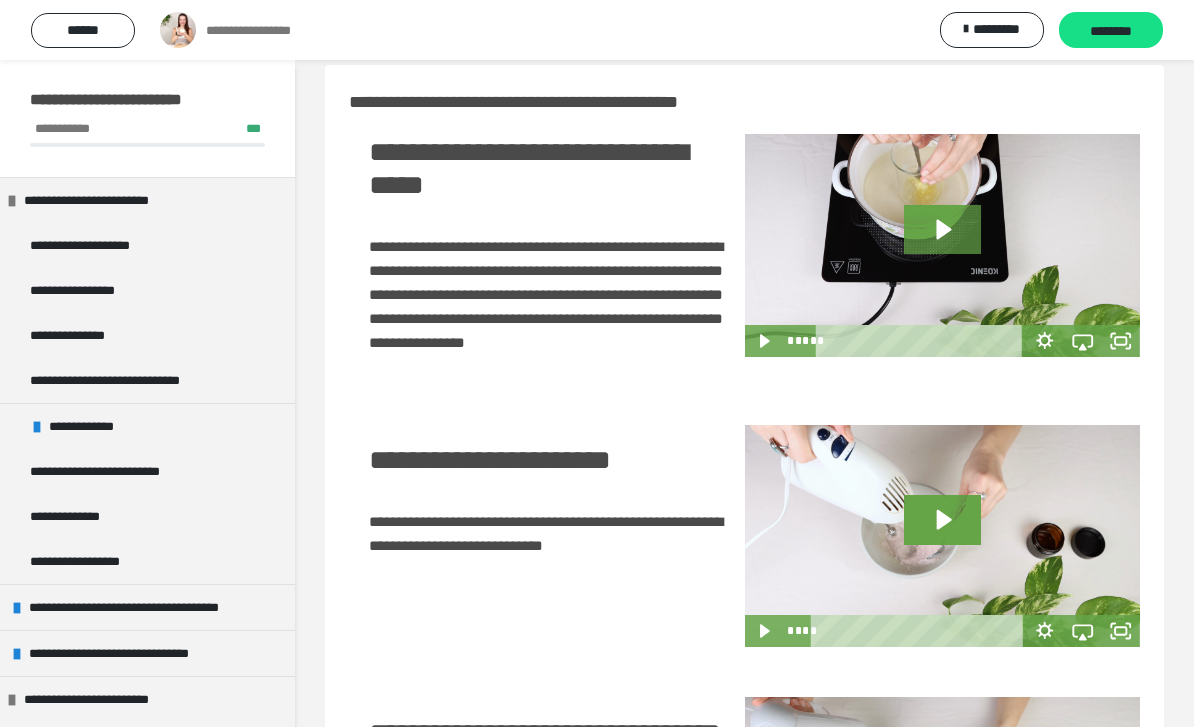 click on "**********" at bounding box center (105, 200) 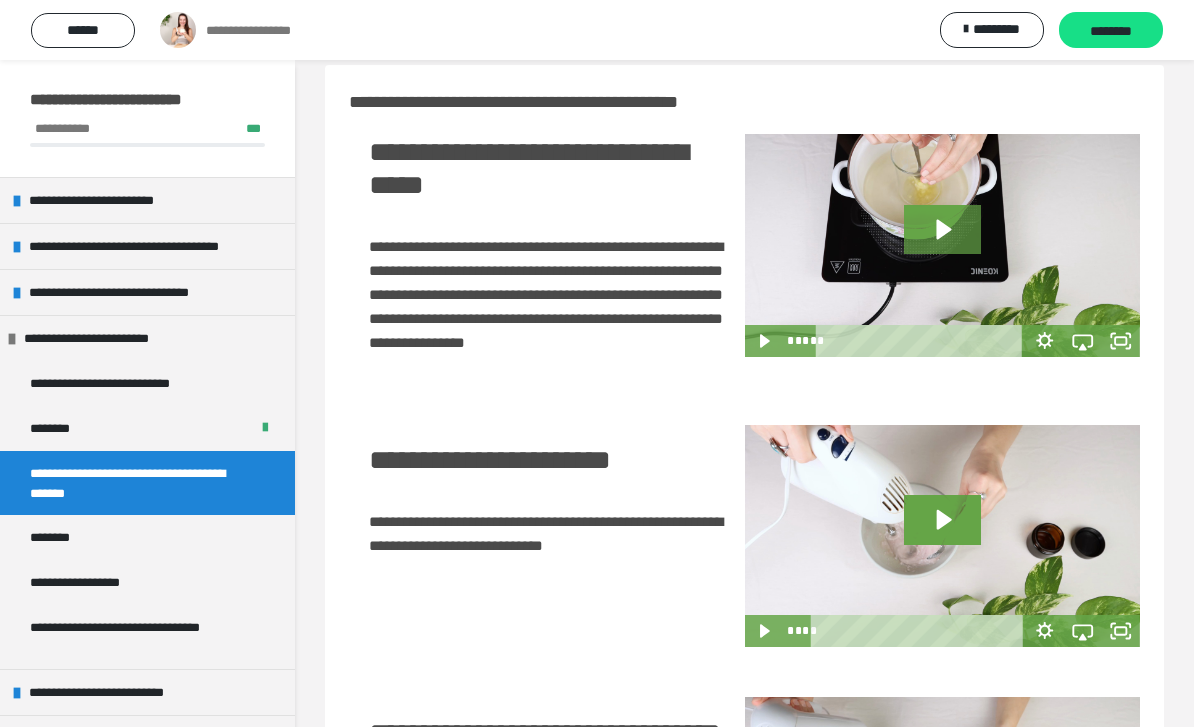 click on "**********" at bounding box center (62, 128) 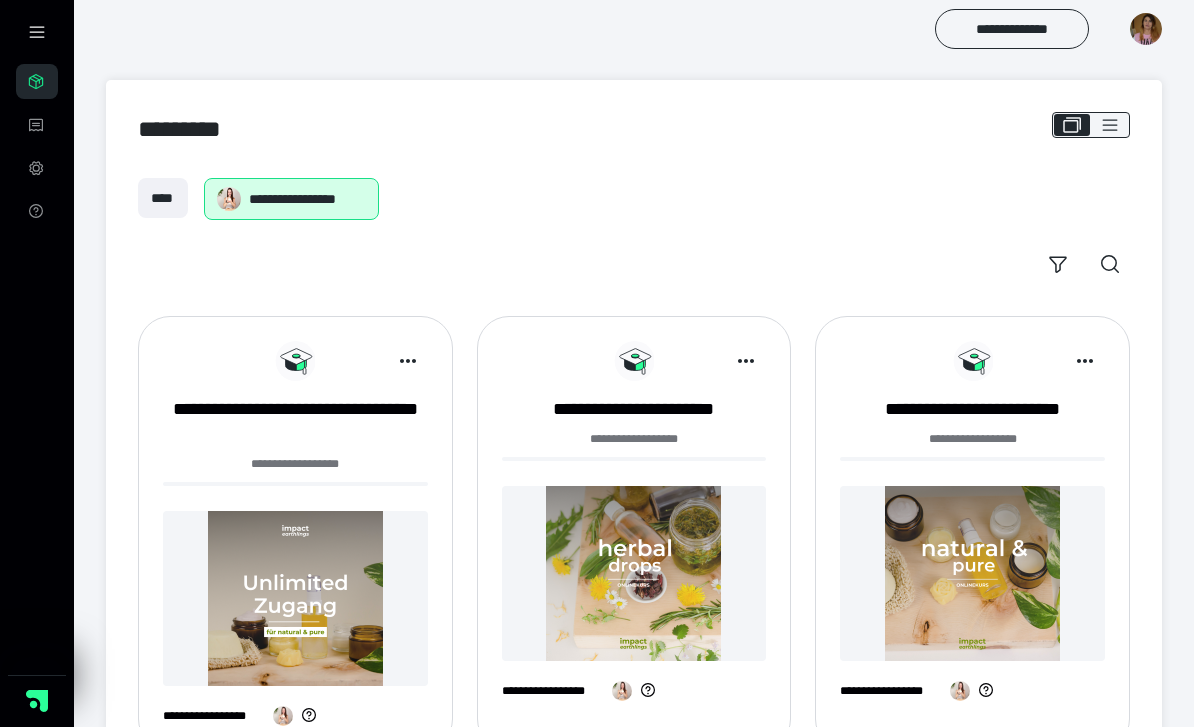 scroll, scrollTop: 13, scrollLeft: 0, axis: vertical 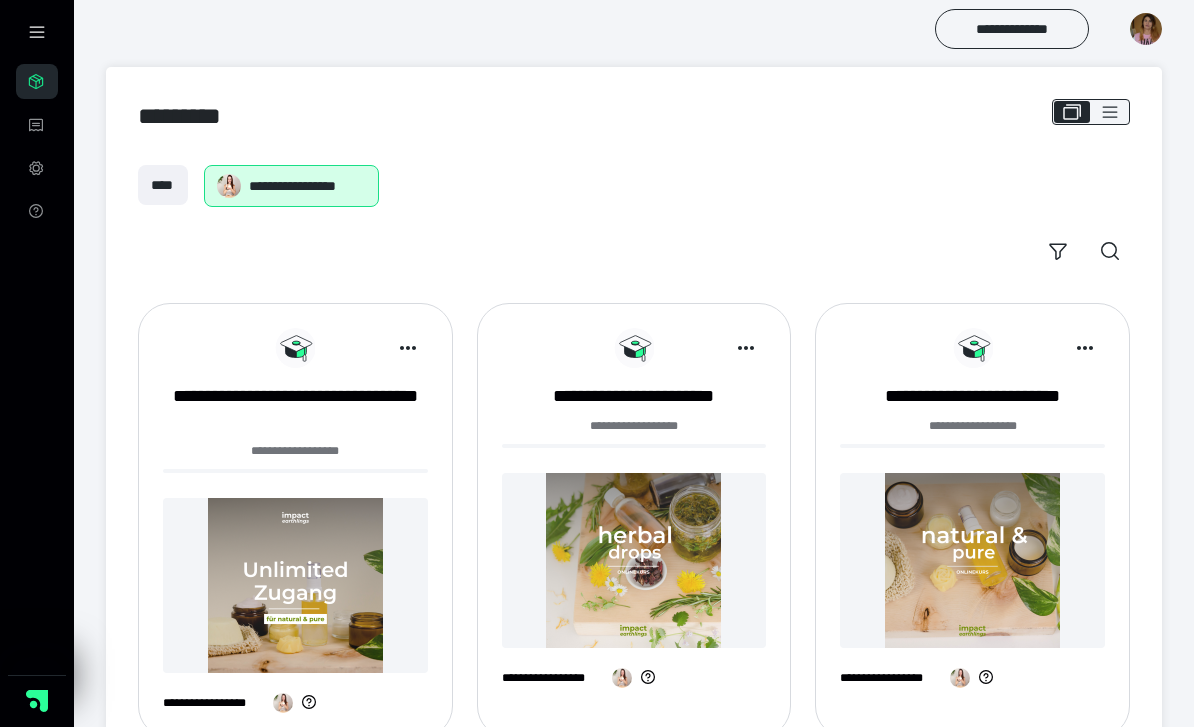 click at bounding box center [634, 560] 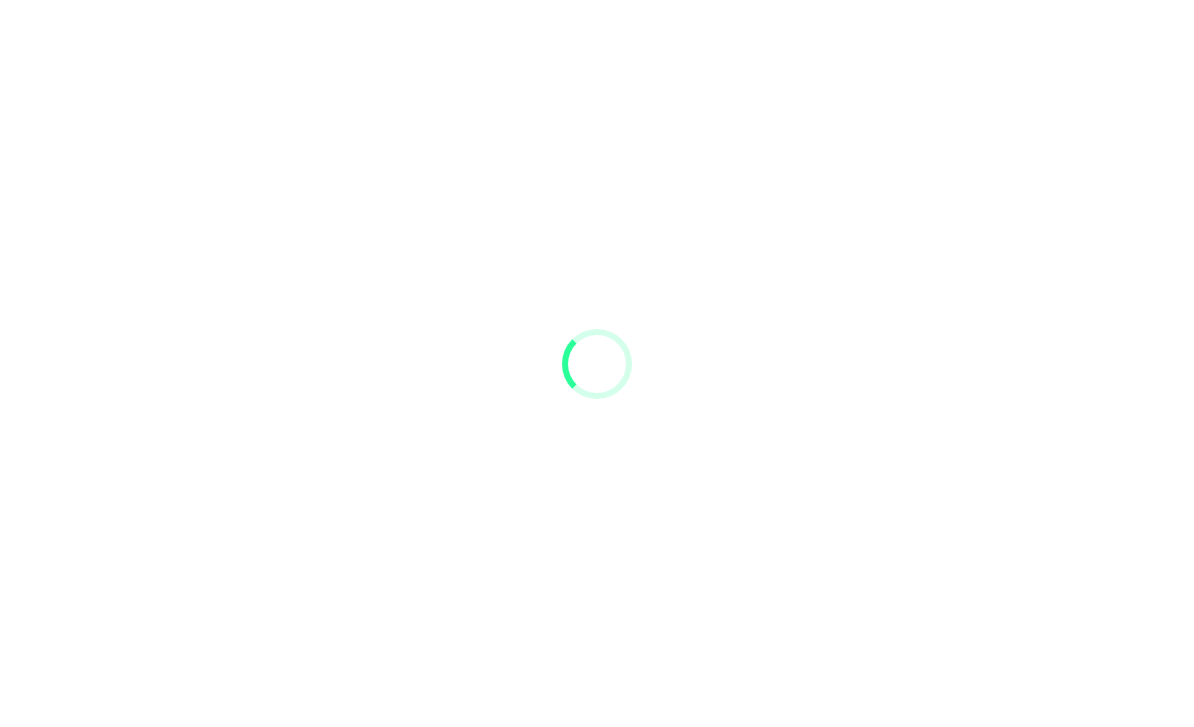 scroll, scrollTop: 0, scrollLeft: 0, axis: both 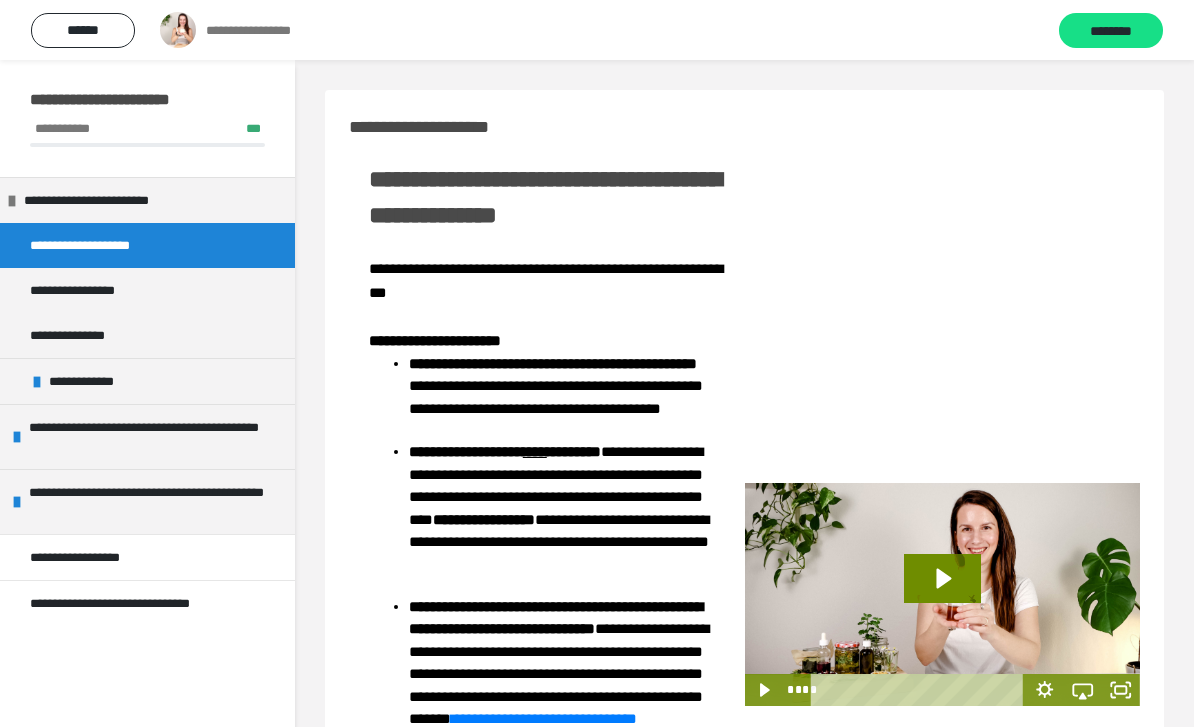 click at bounding box center [17, 437] 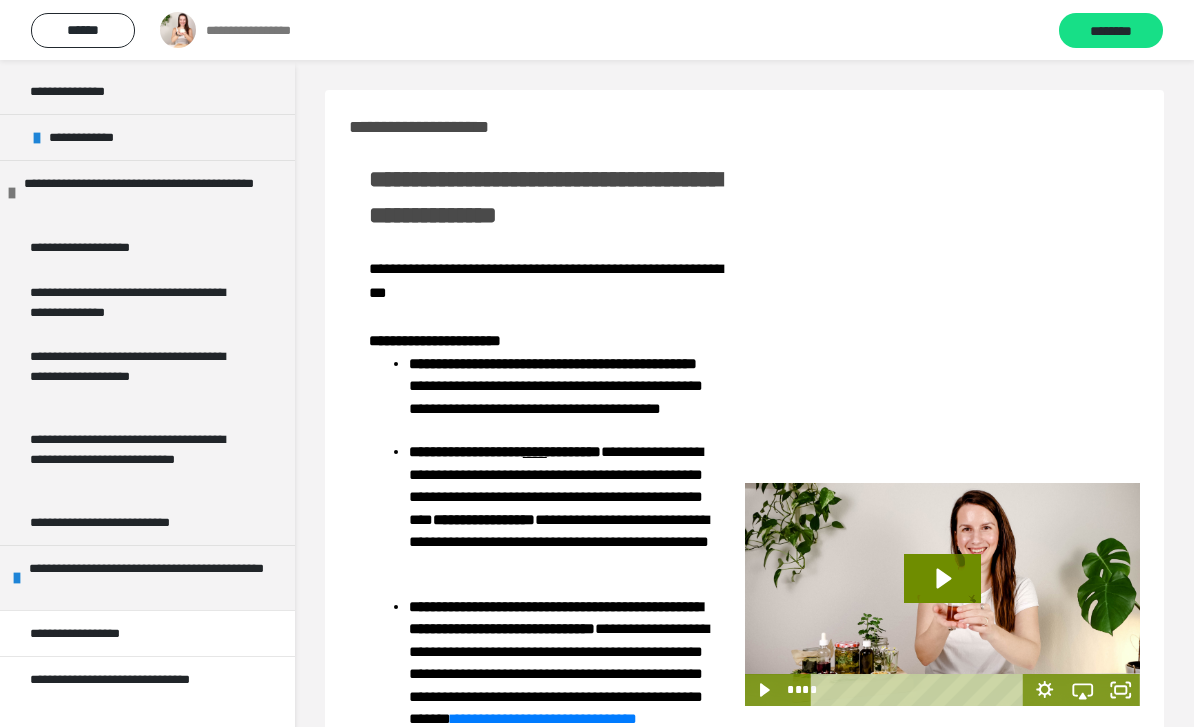 scroll, scrollTop: 243, scrollLeft: 0, axis: vertical 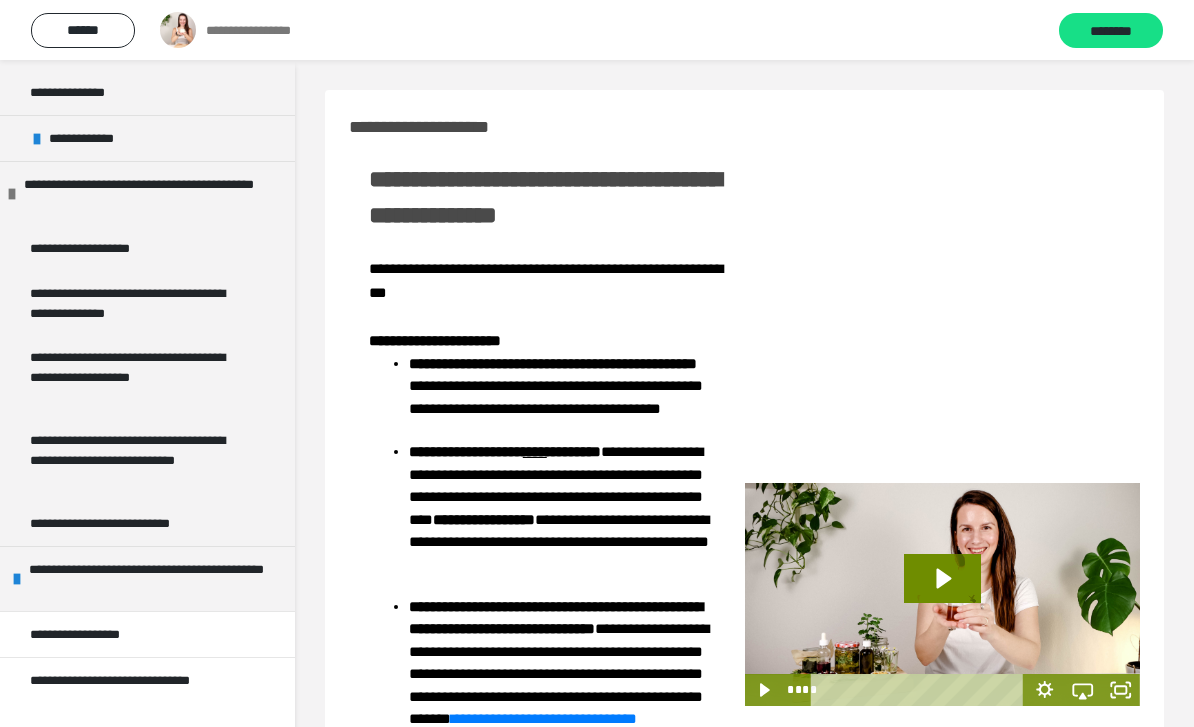 click on "**********" at bounding box center [152, 194] 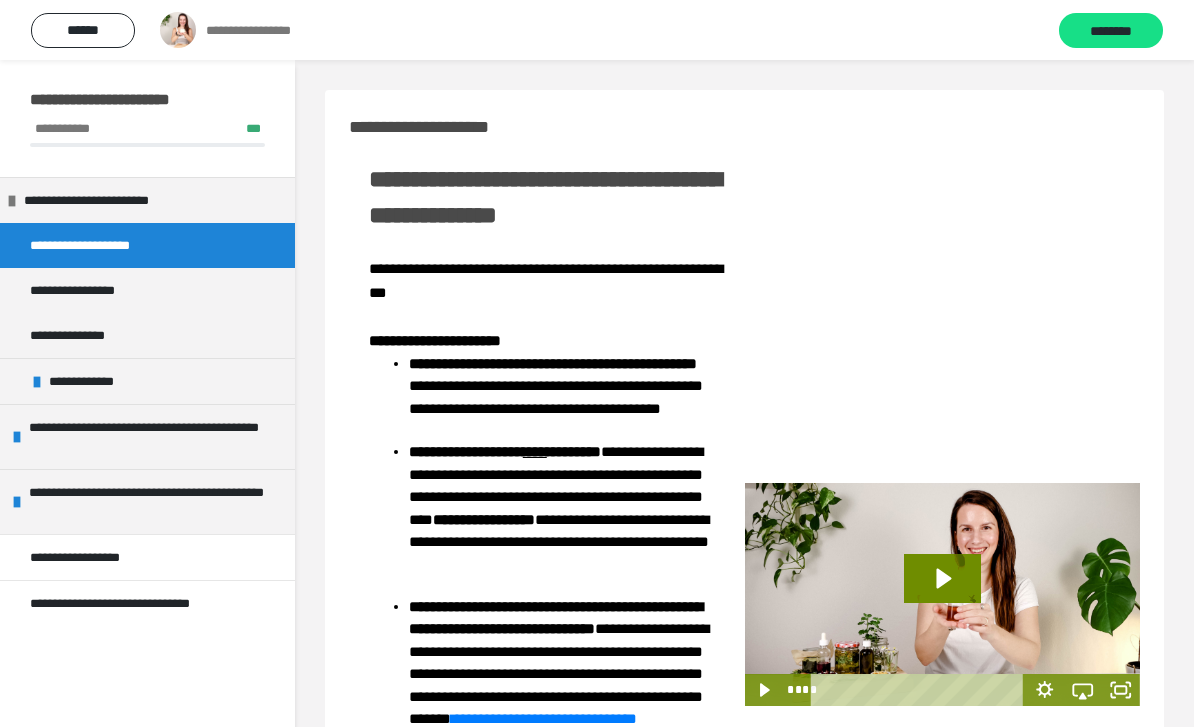 scroll, scrollTop: 0, scrollLeft: 0, axis: both 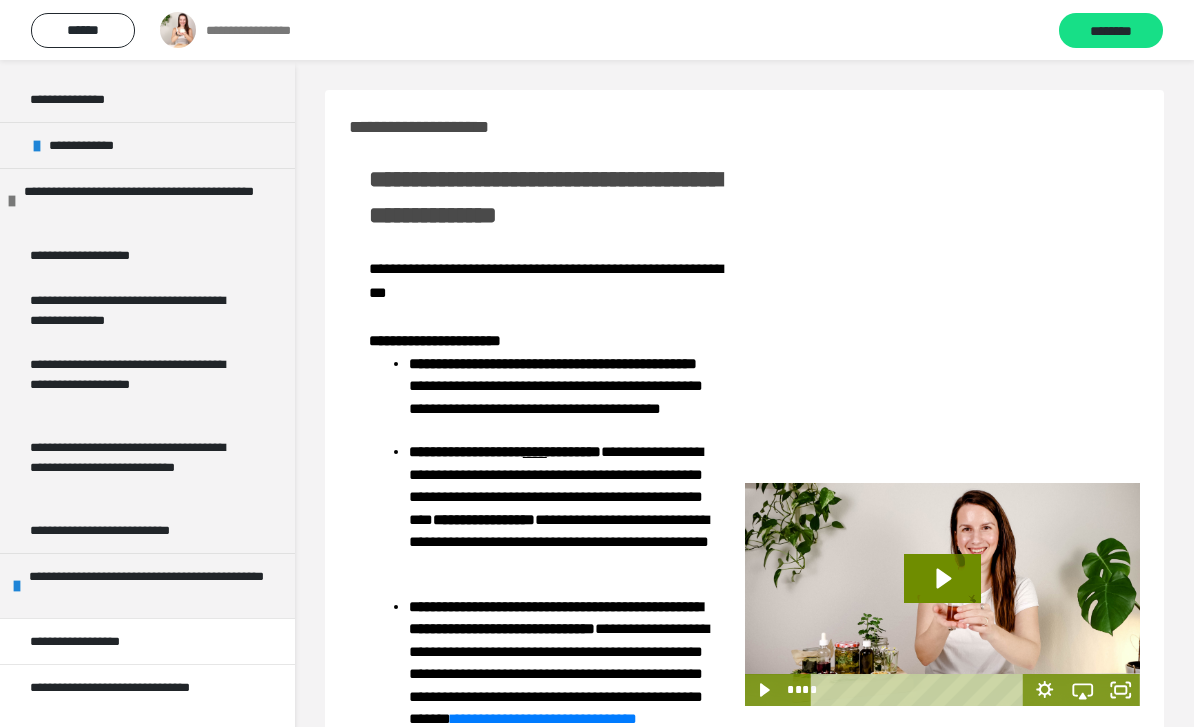 click on "**********" at bounding box center (128, 530) 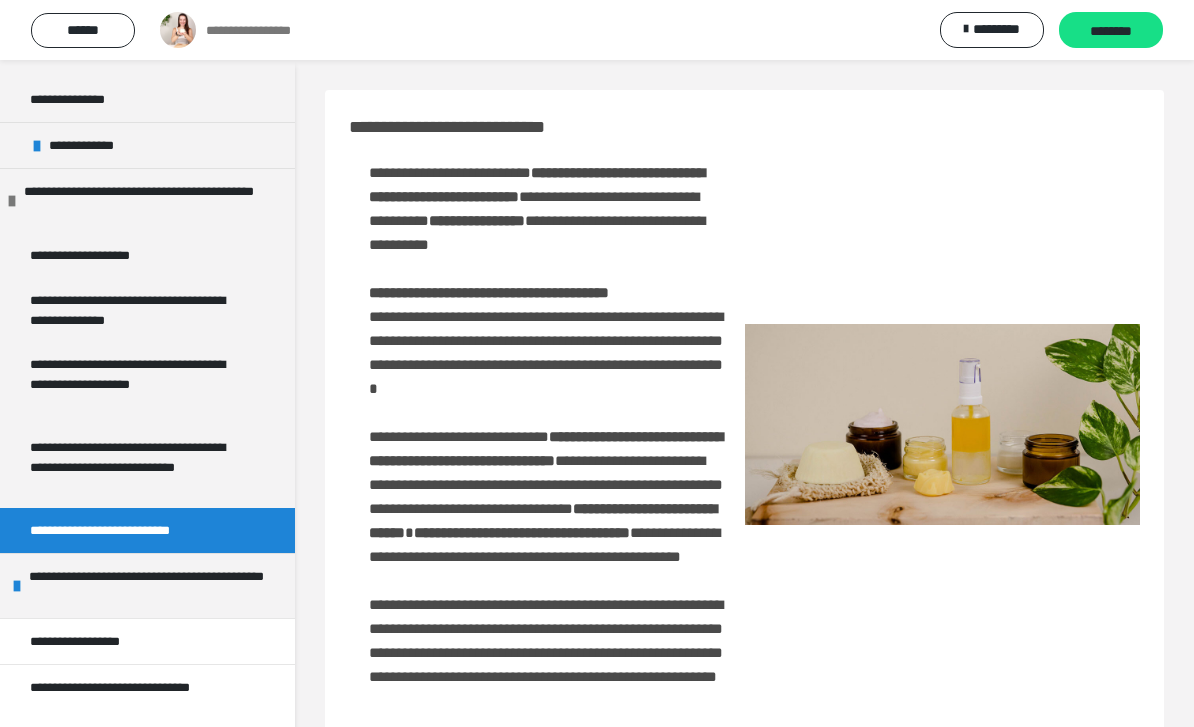 scroll, scrollTop: 19, scrollLeft: 0, axis: vertical 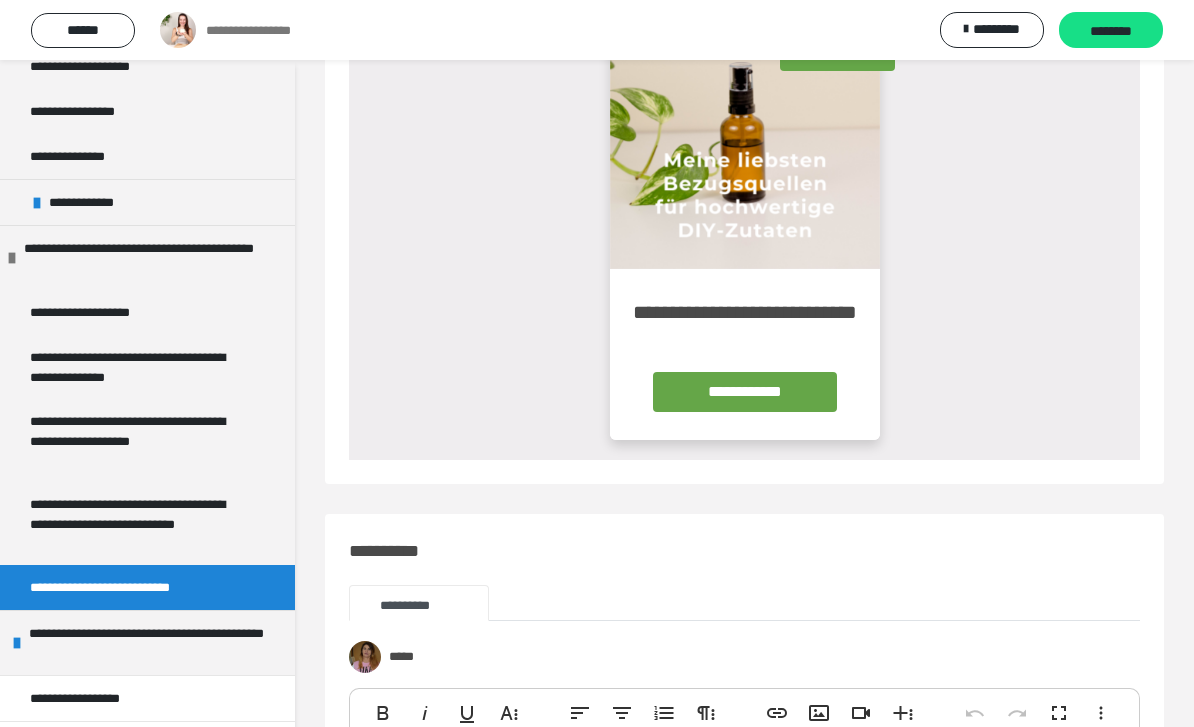click at bounding box center [17, 643] 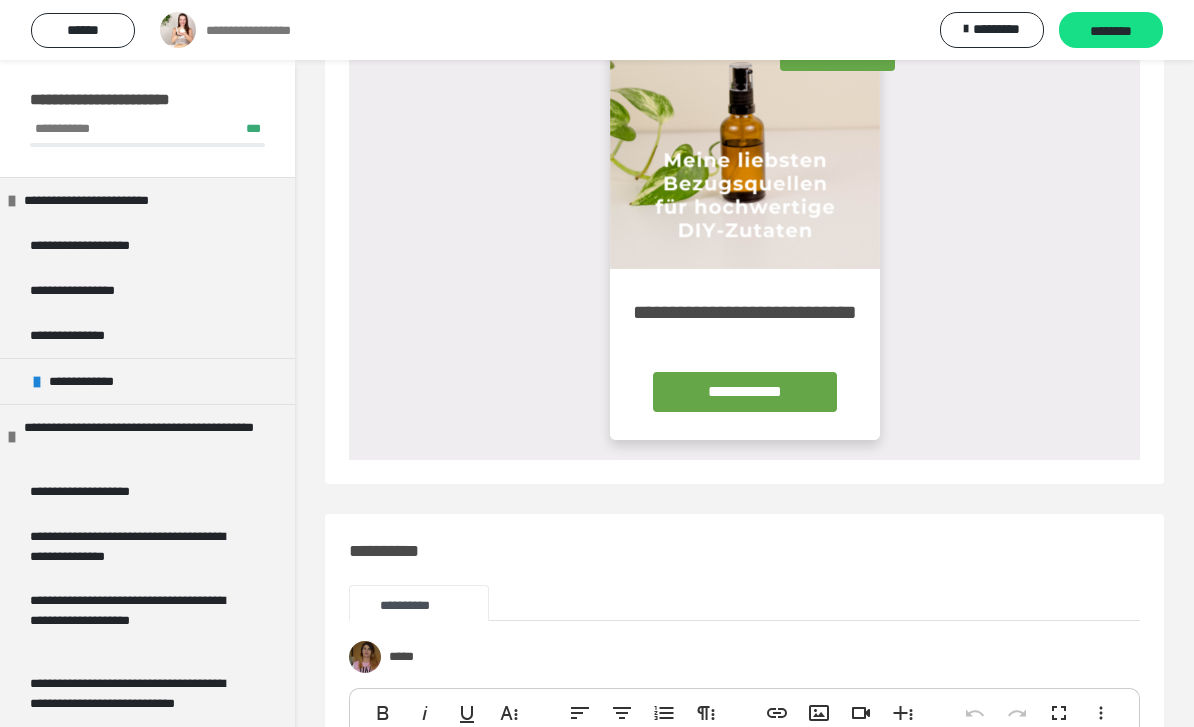 scroll, scrollTop: 0, scrollLeft: 0, axis: both 